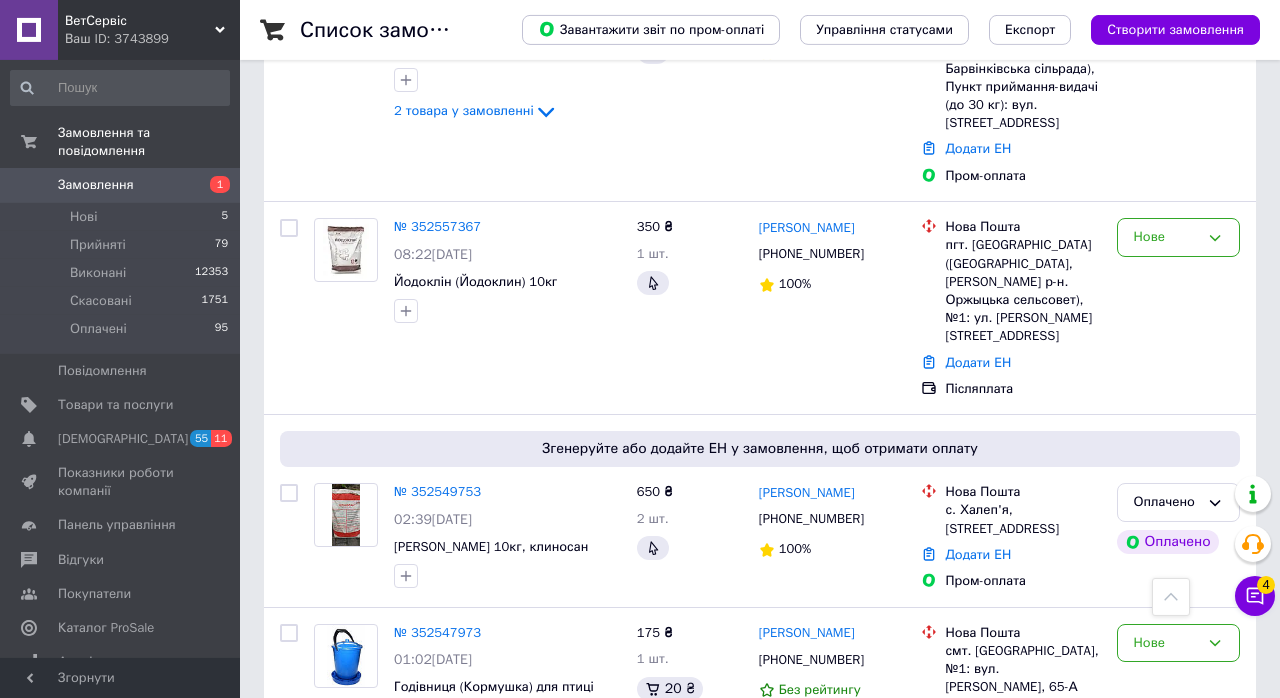 scroll, scrollTop: 461, scrollLeft: 0, axis: vertical 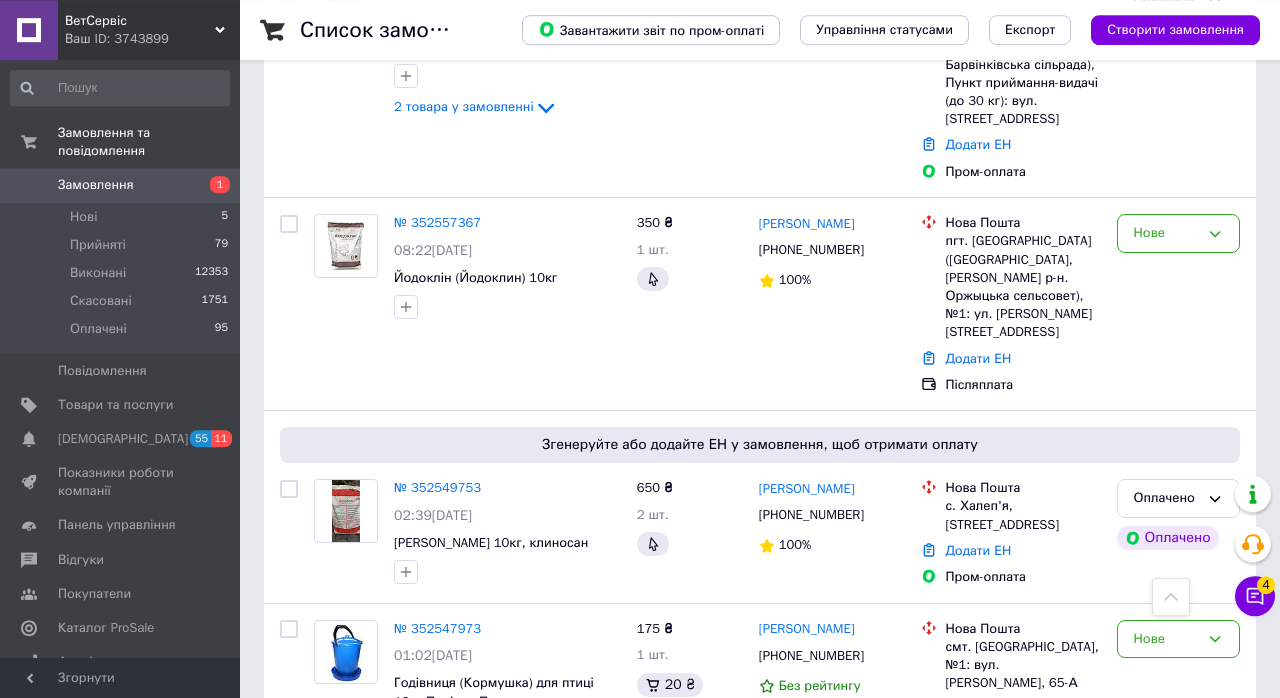 click 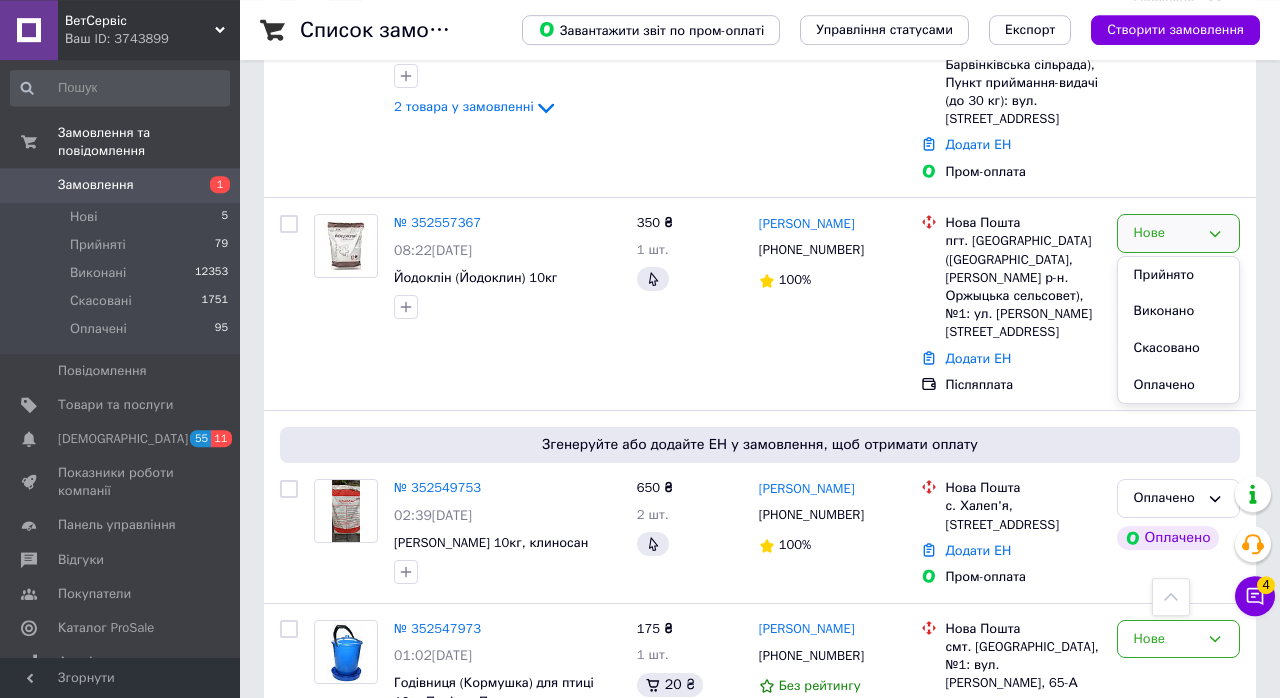 click on "Прийнято" at bounding box center [1178, 275] 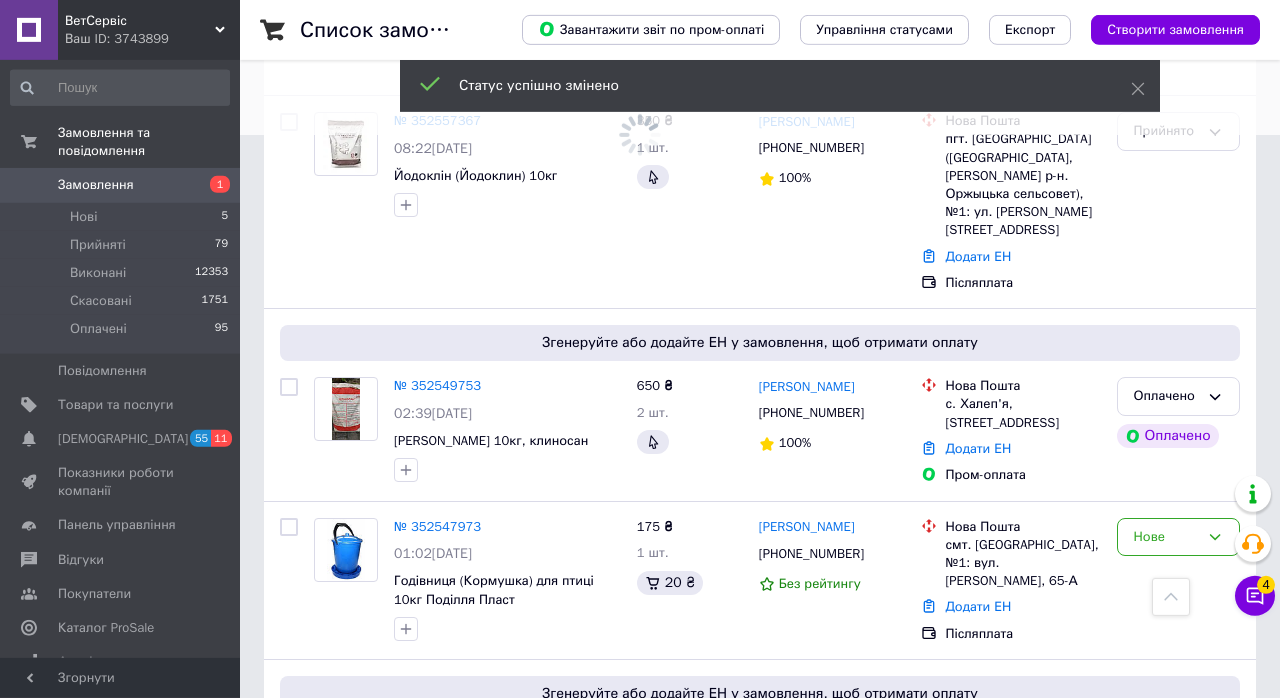 scroll, scrollTop: 567, scrollLeft: 0, axis: vertical 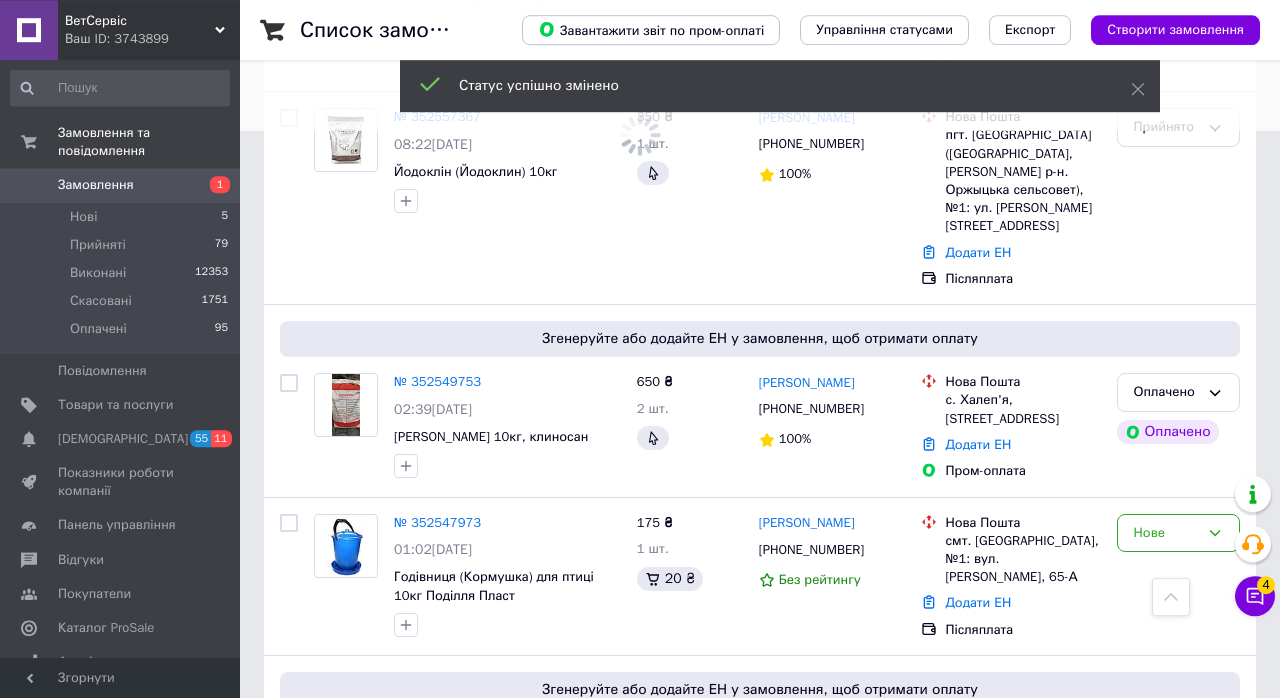 click on "Нове" at bounding box center [1166, 533] 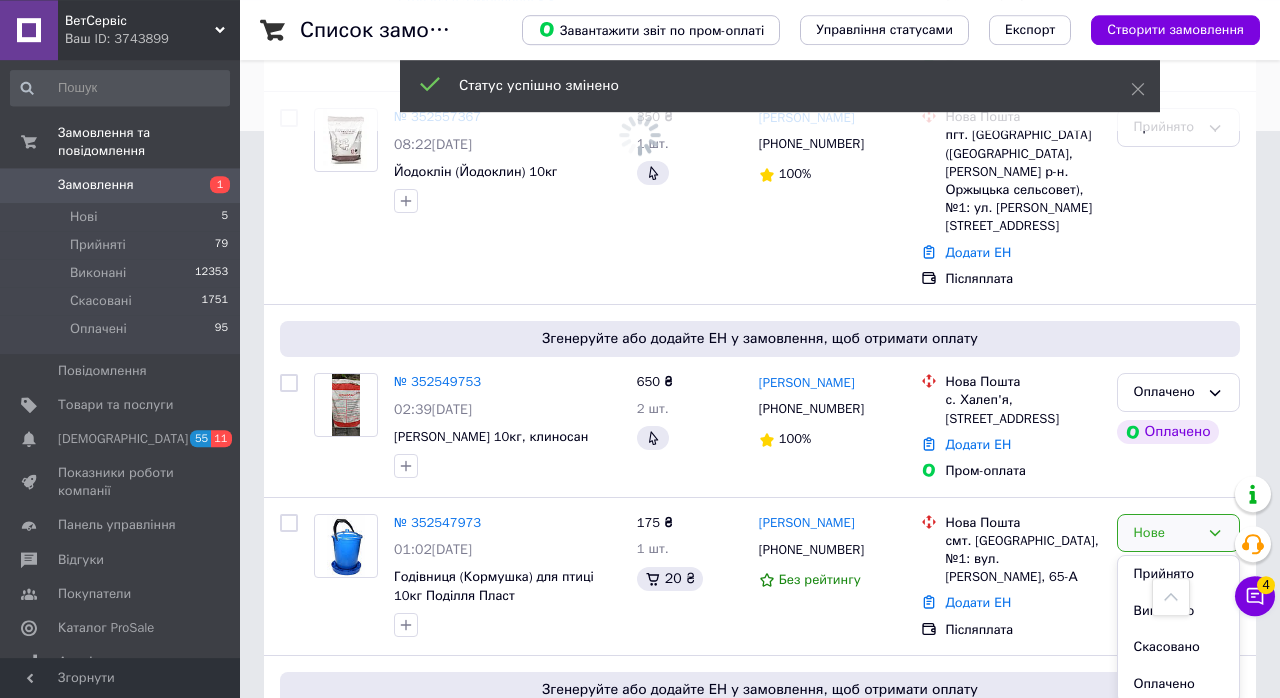 click on "Прийнято" at bounding box center [1178, 574] 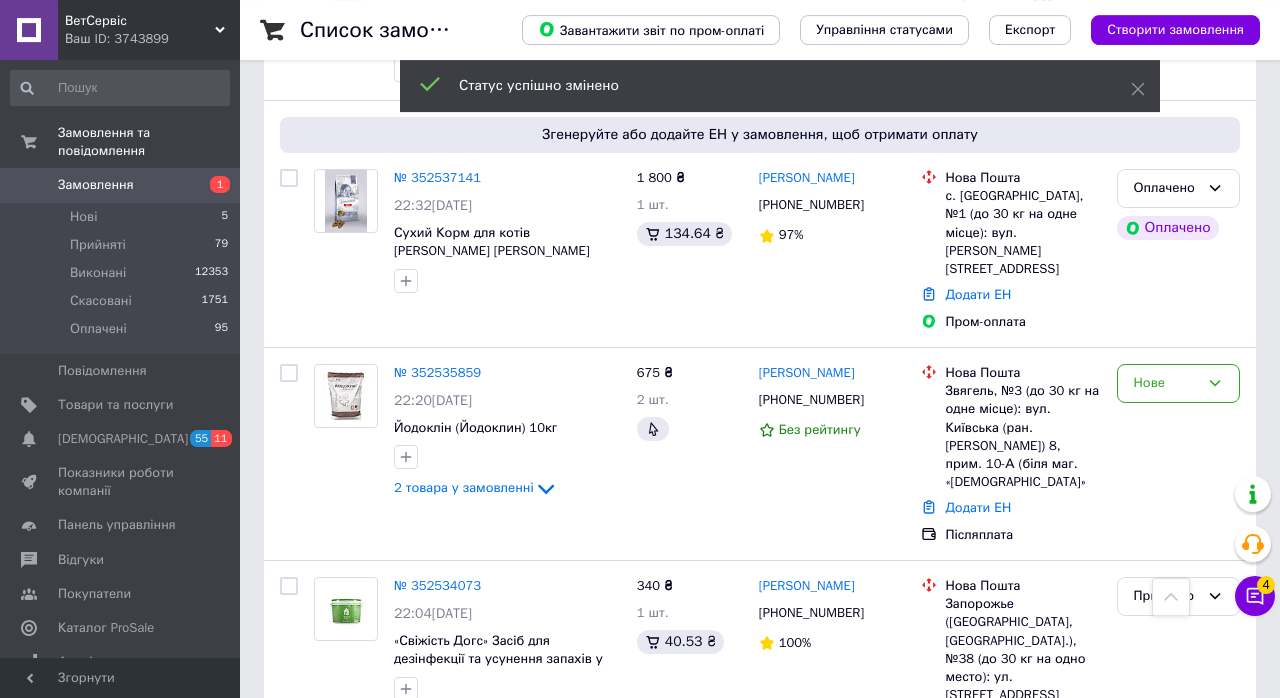 scroll, scrollTop: 1791, scrollLeft: 0, axis: vertical 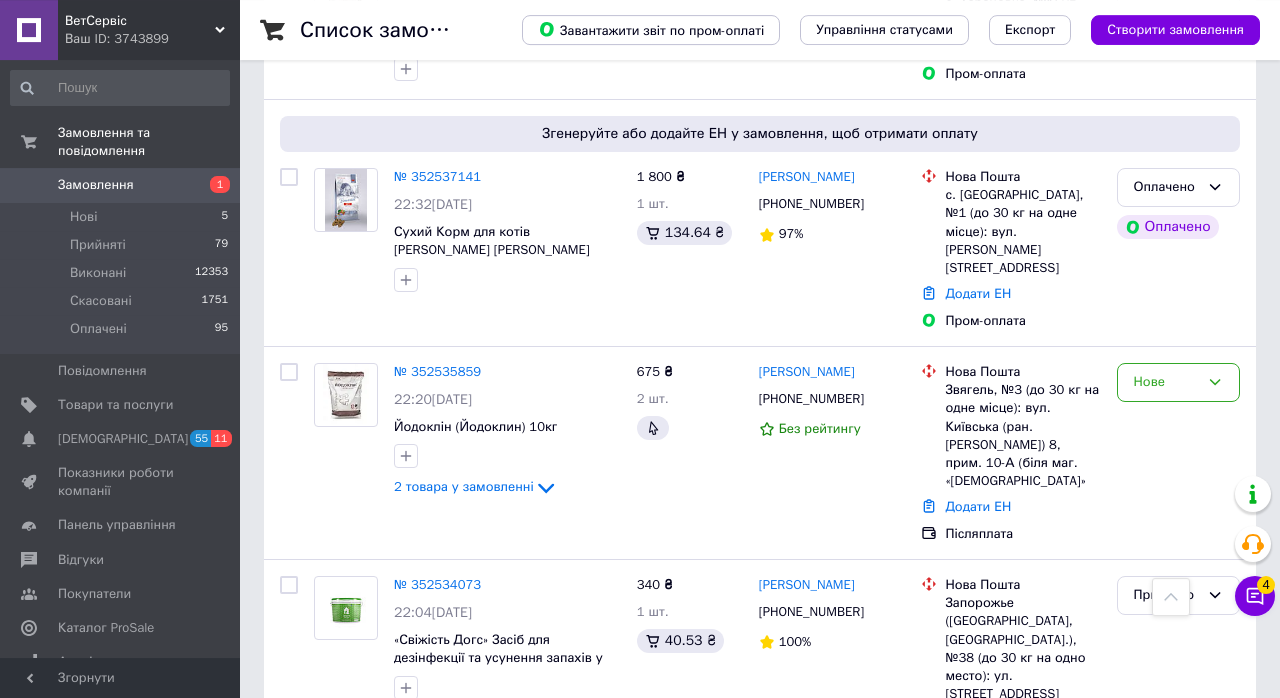 click 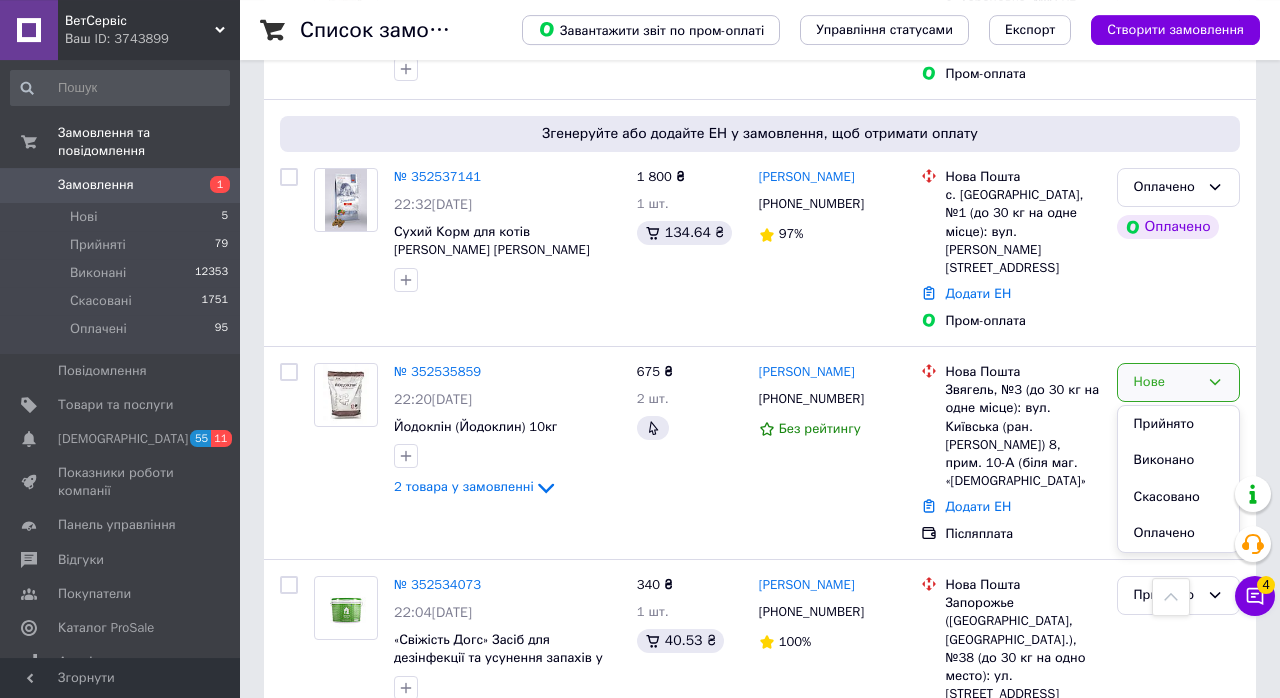 click on "Прийнято" at bounding box center [1178, 424] 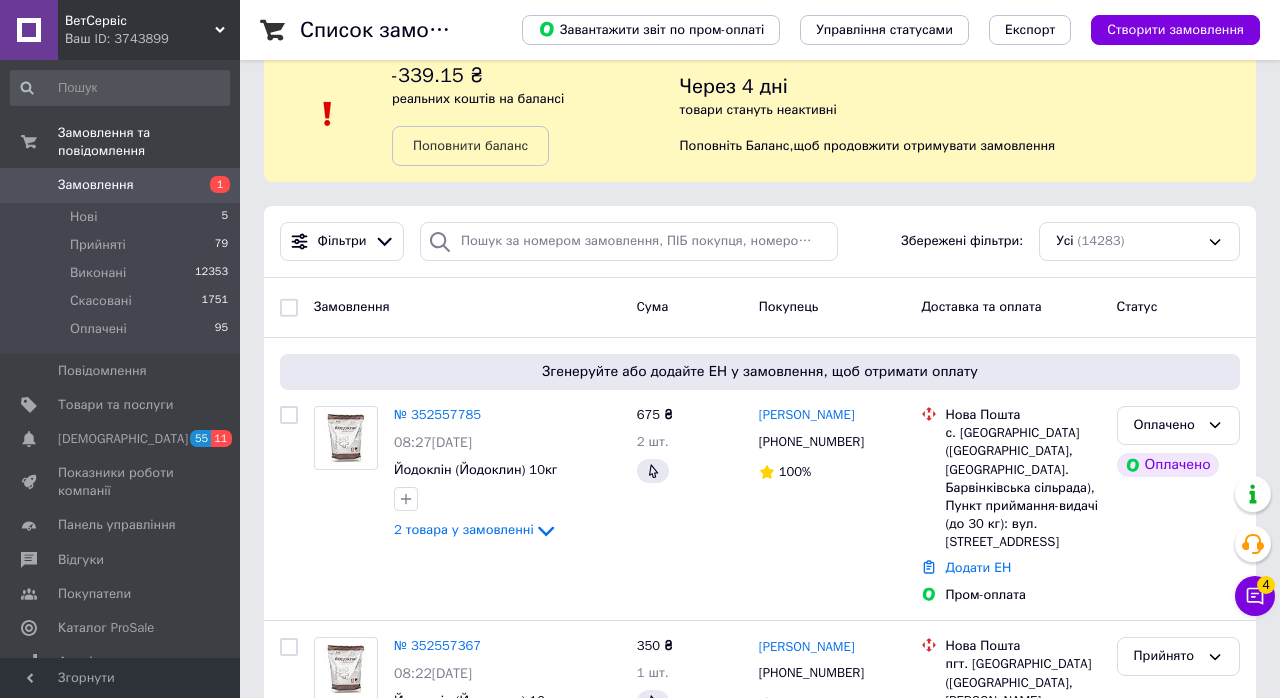 scroll, scrollTop: 93, scrollLeft: 0, axis: vertical 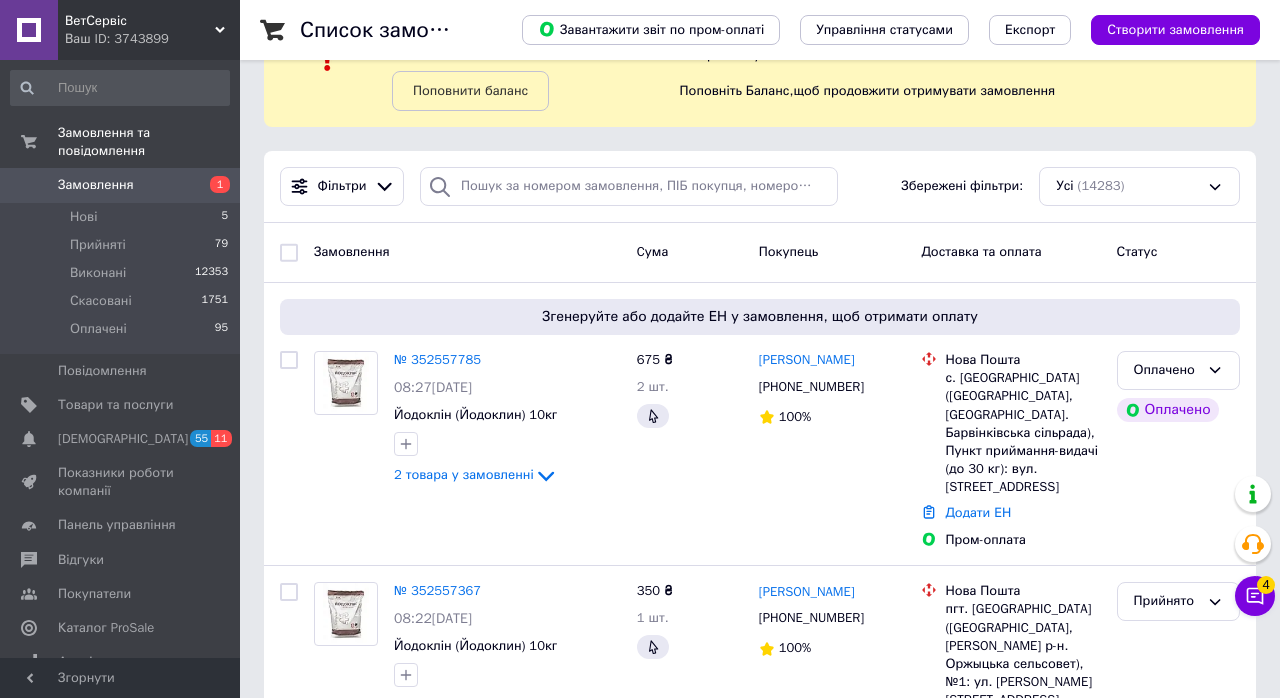 click 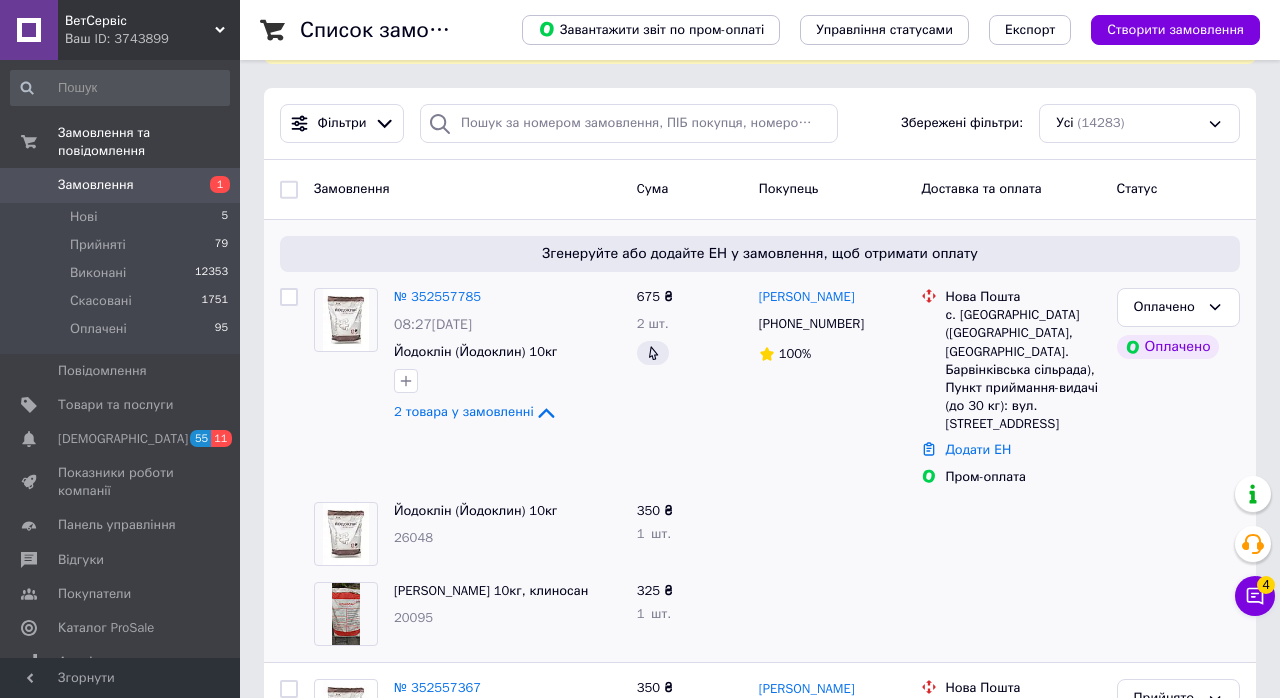 scroll, scrollTop: 171, scrollLeft: 0, axis: vertical 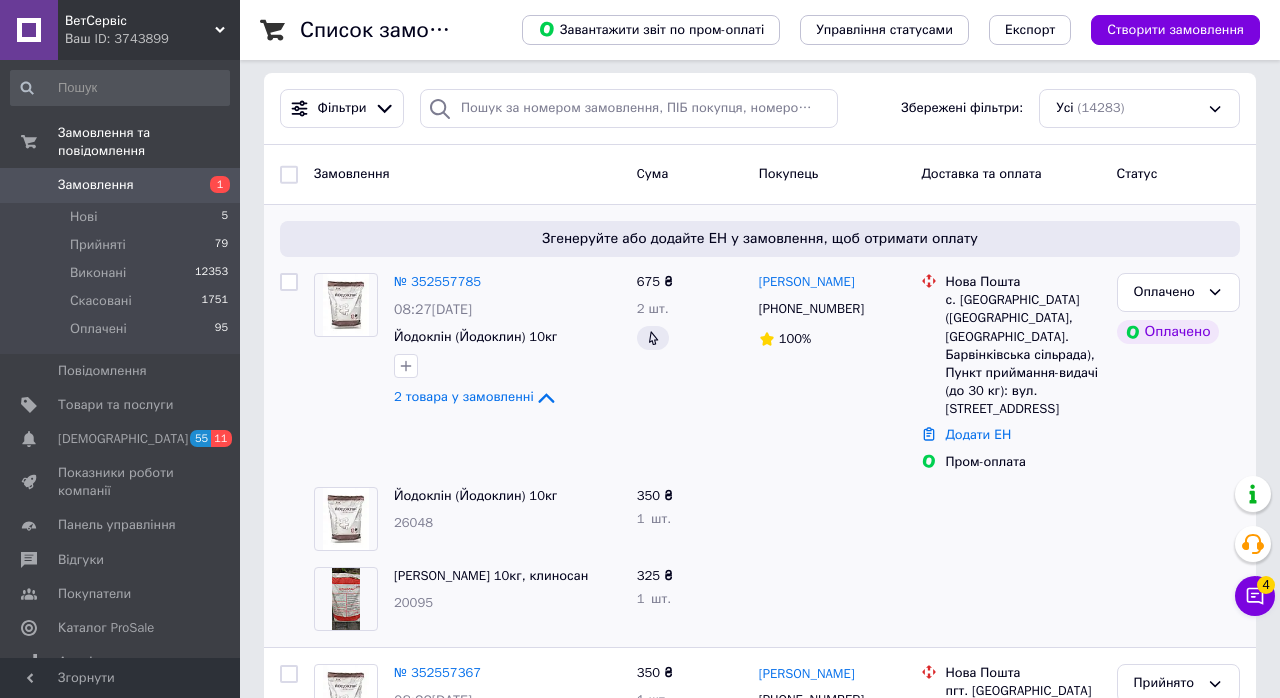 click on "№ 352557785" at bounding box center [437, 281] 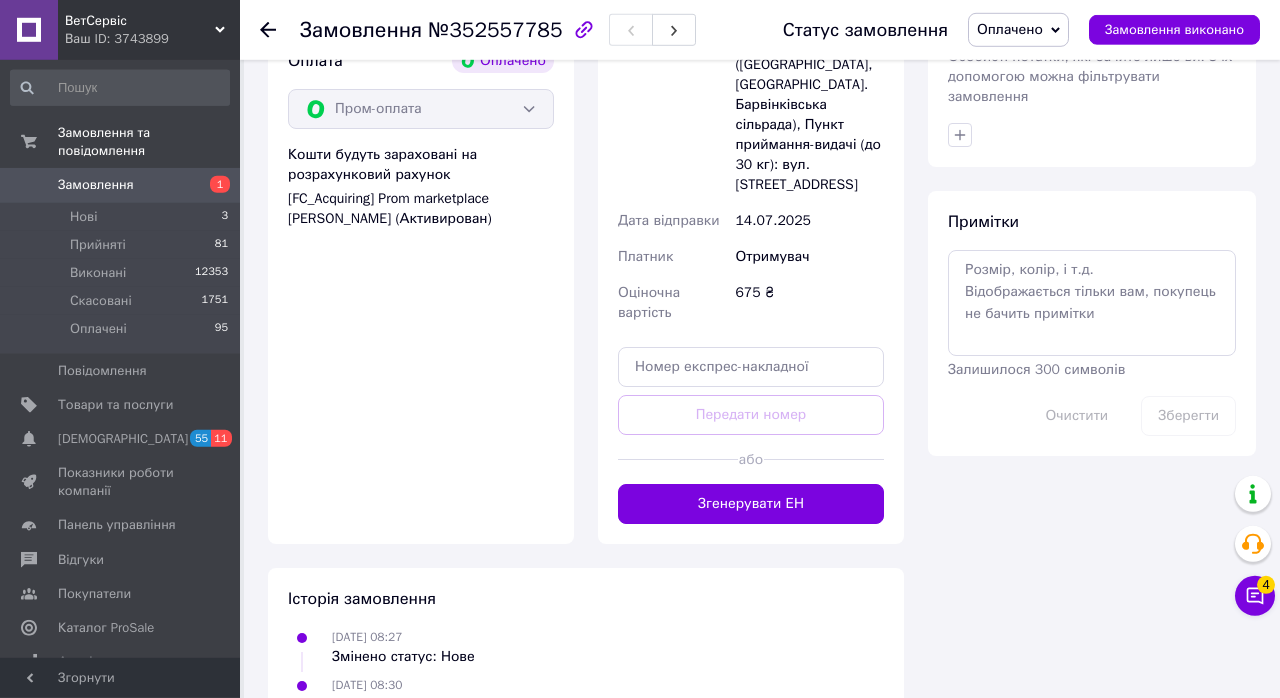 scroll, scrollTop: 948, scrollLeft: 0, axis: vertical 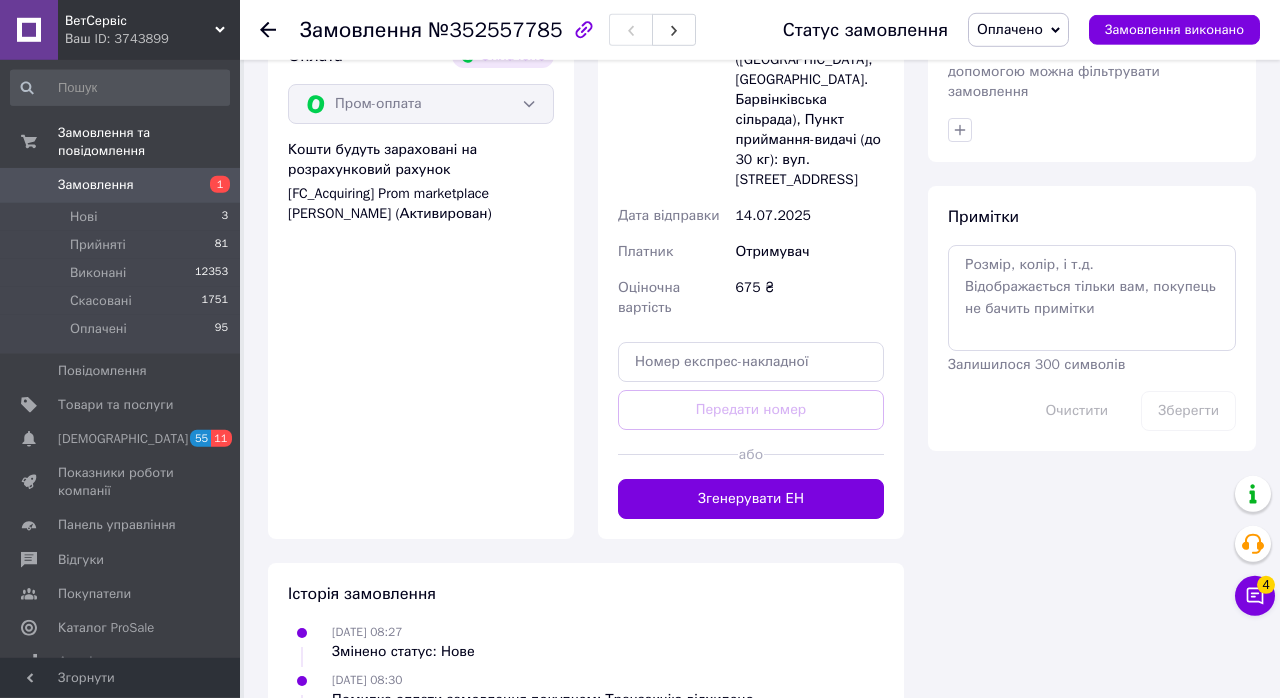 click on "Згенерувати ЕН" at bounding box center [751, 499] 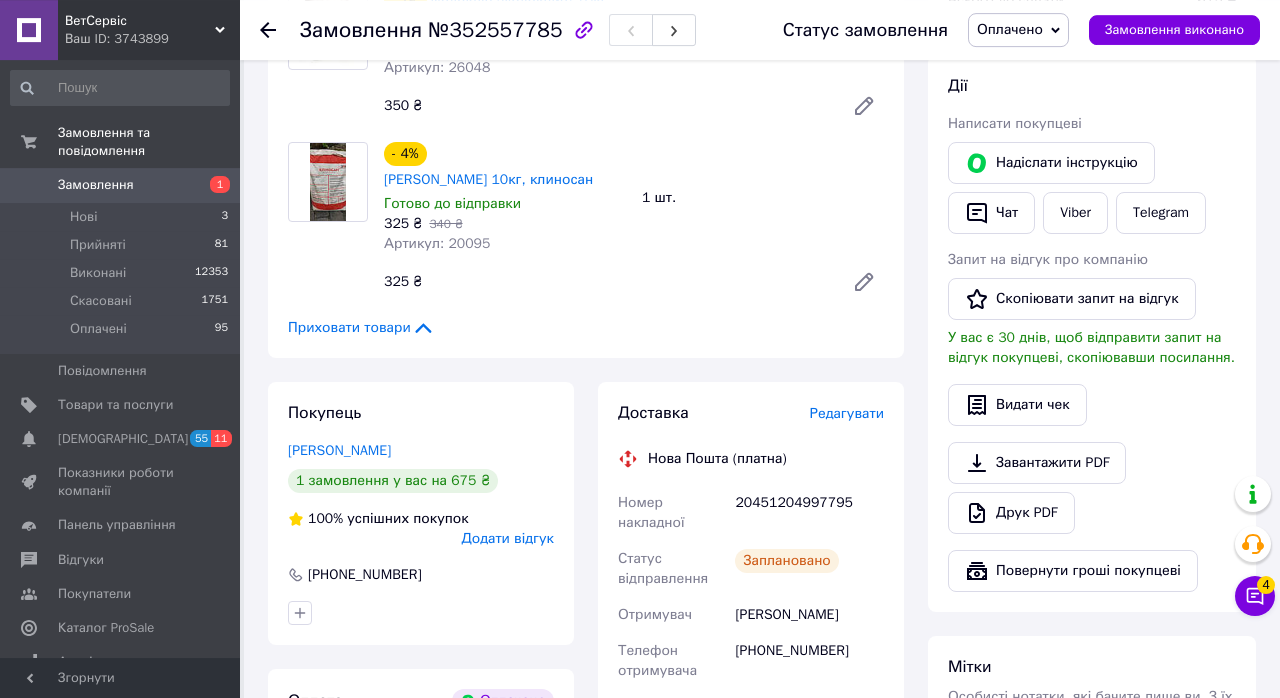 scroll, scrollTop: 339, scrollLeft: 0, axis: vertical 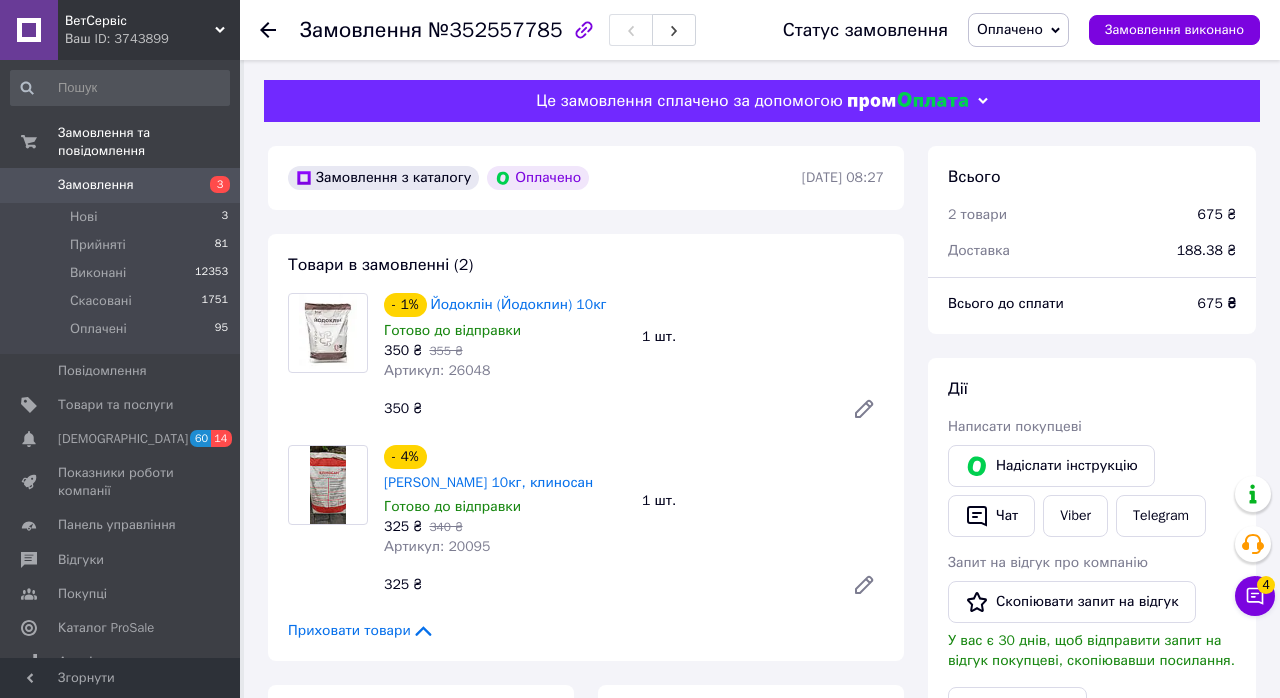 click on "3" at bounding box center [220, 184] 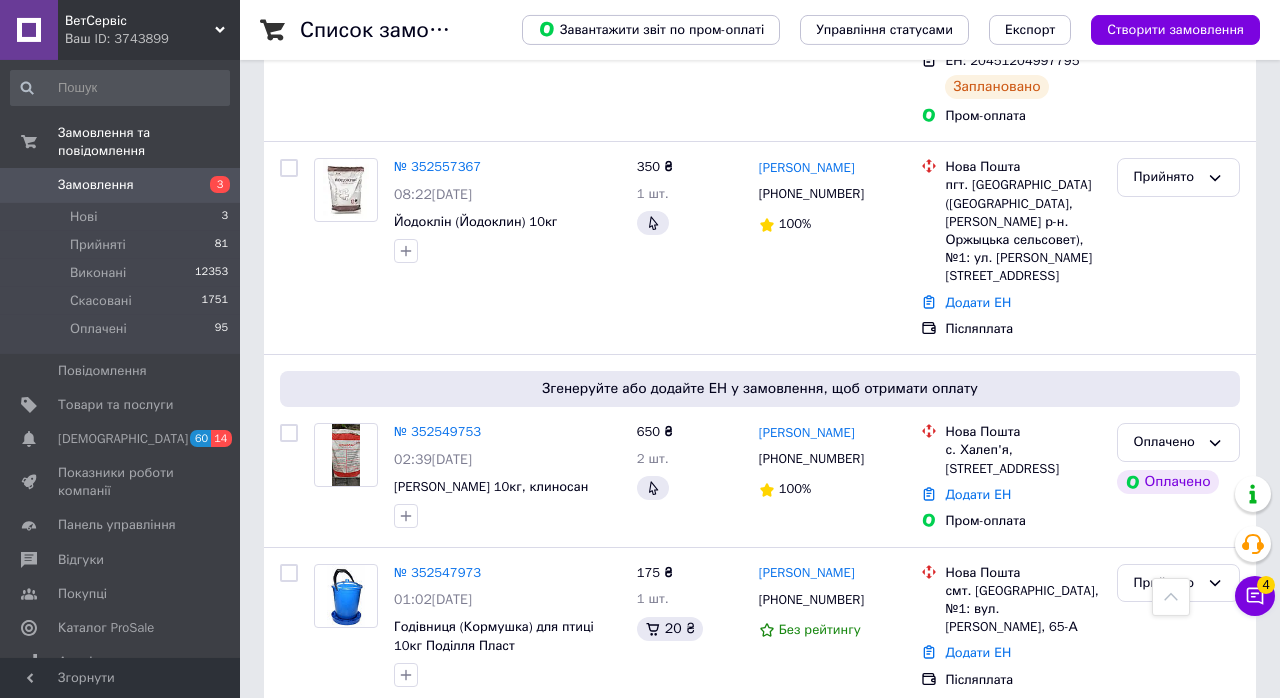 scroll, scrollTop: 601, scrollLeft: 0, axis: vertical 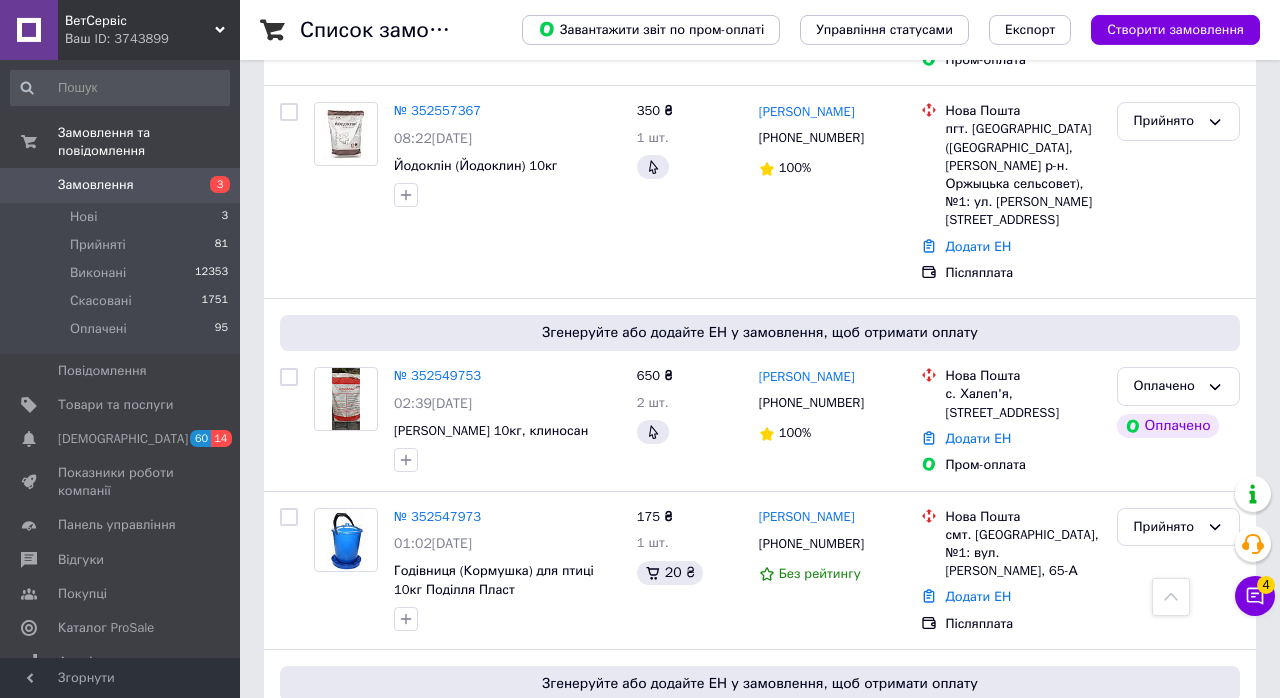 click on "№ 352549753" at bounding box center (437, 375) 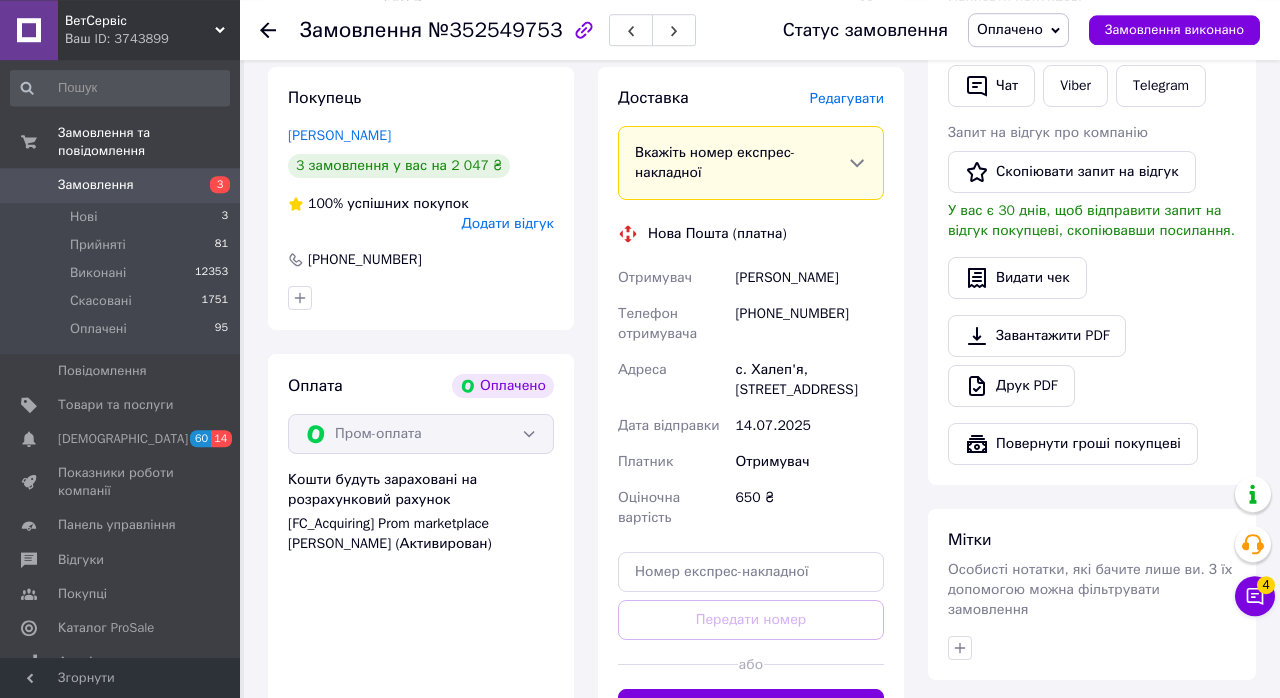 scroll, scrollTop: 669, scrollLeft: 0, axis: vertical 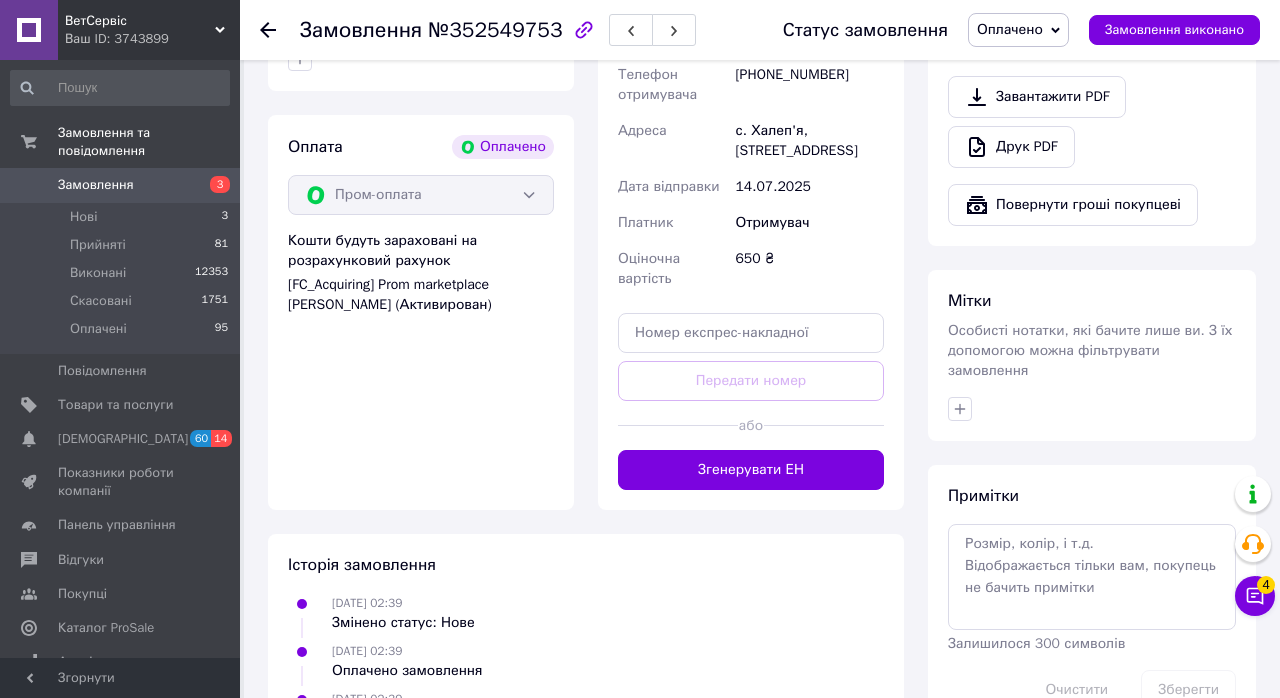 click on "Згенерувати ЕН" at bounding box center (751, 470) 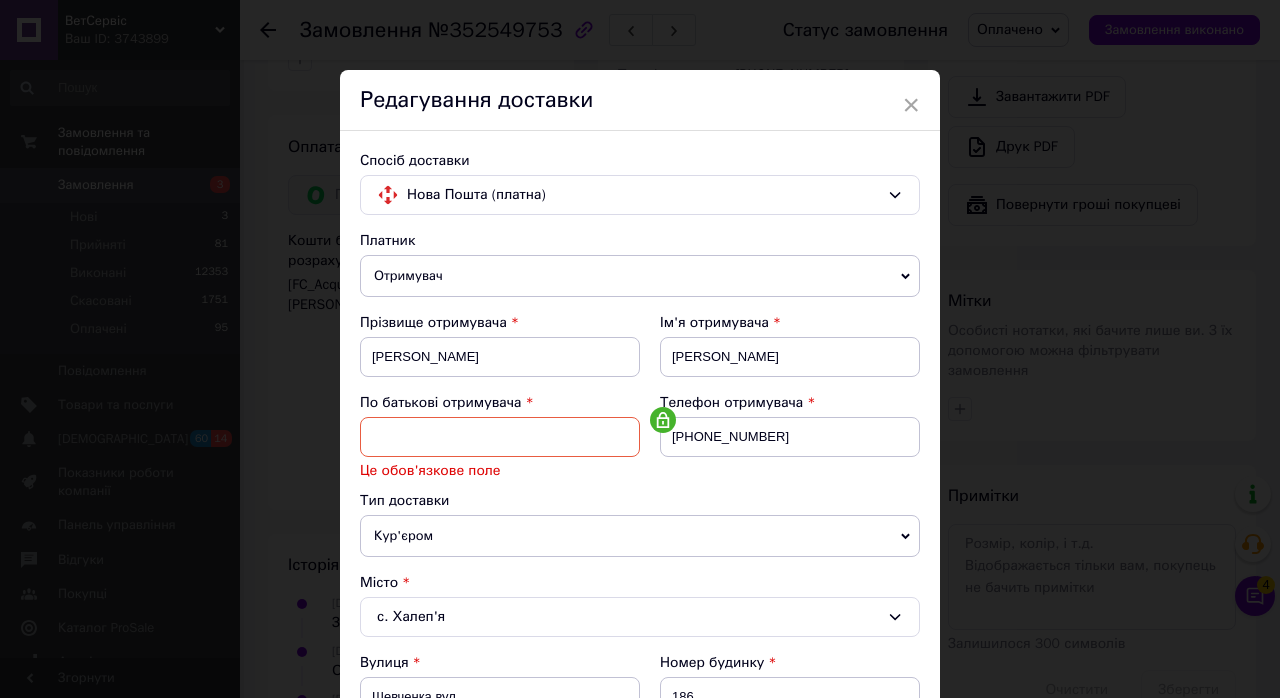 click on "×" at bounding box center [911, 105] 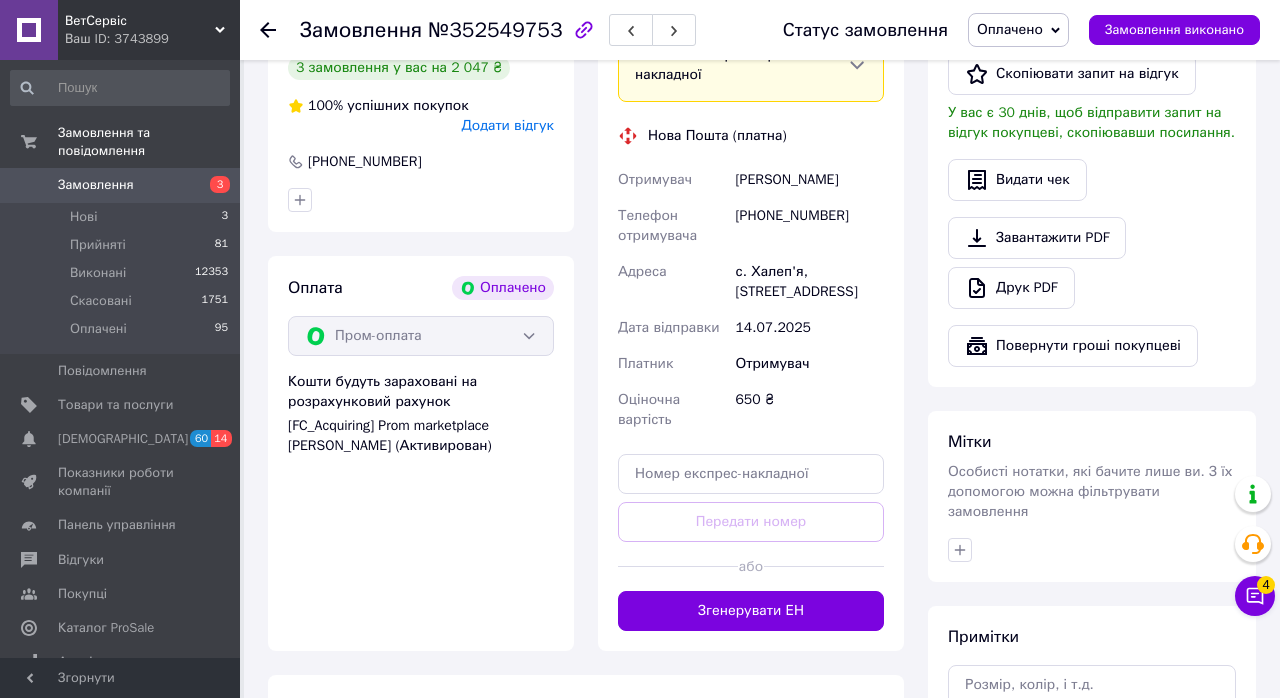 scroll, scrollTop: 527, scrollLeft: 0, axis: vertical 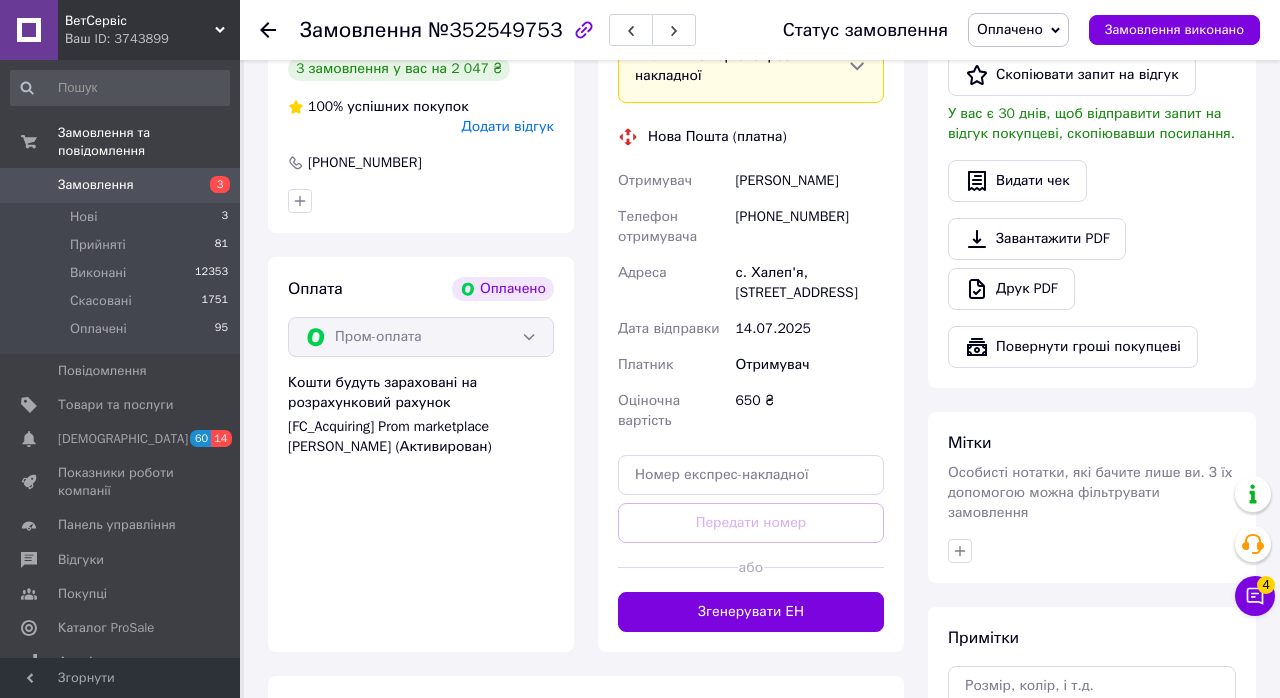 click 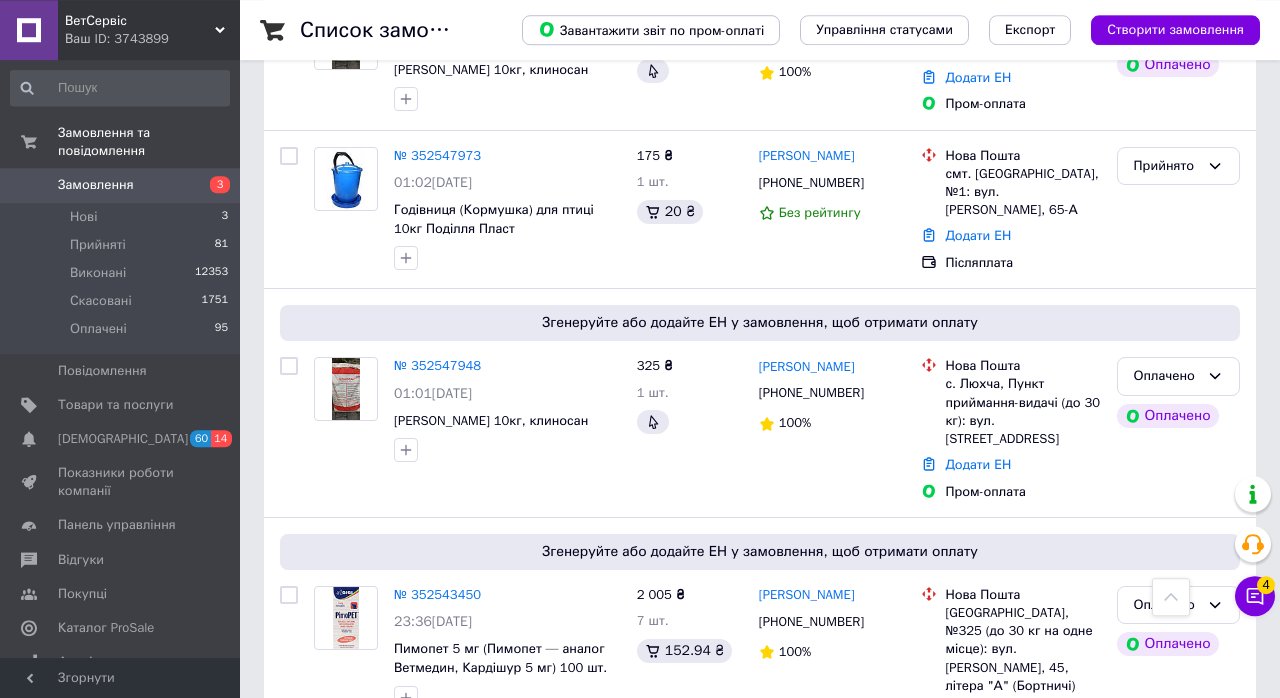 scroll, scrollTop: 966, scrollLeft: 0, axis: vertical 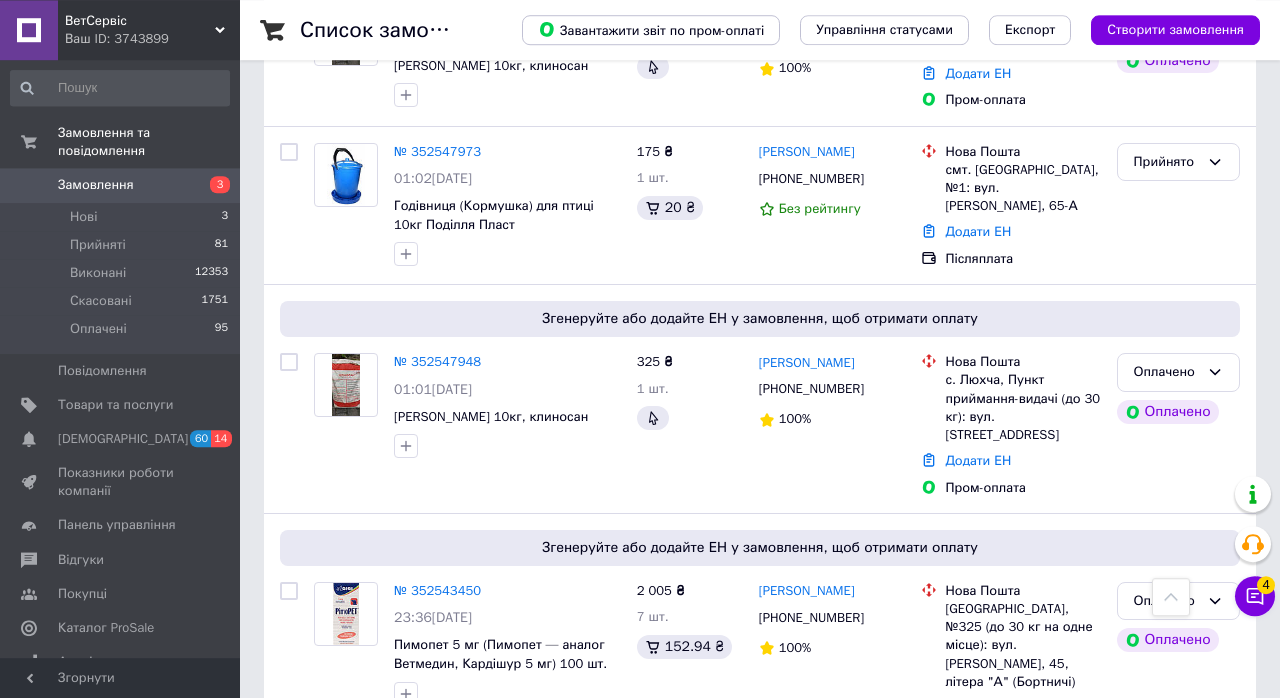 click on "№ 352547948" at bounding box center (437, 361) 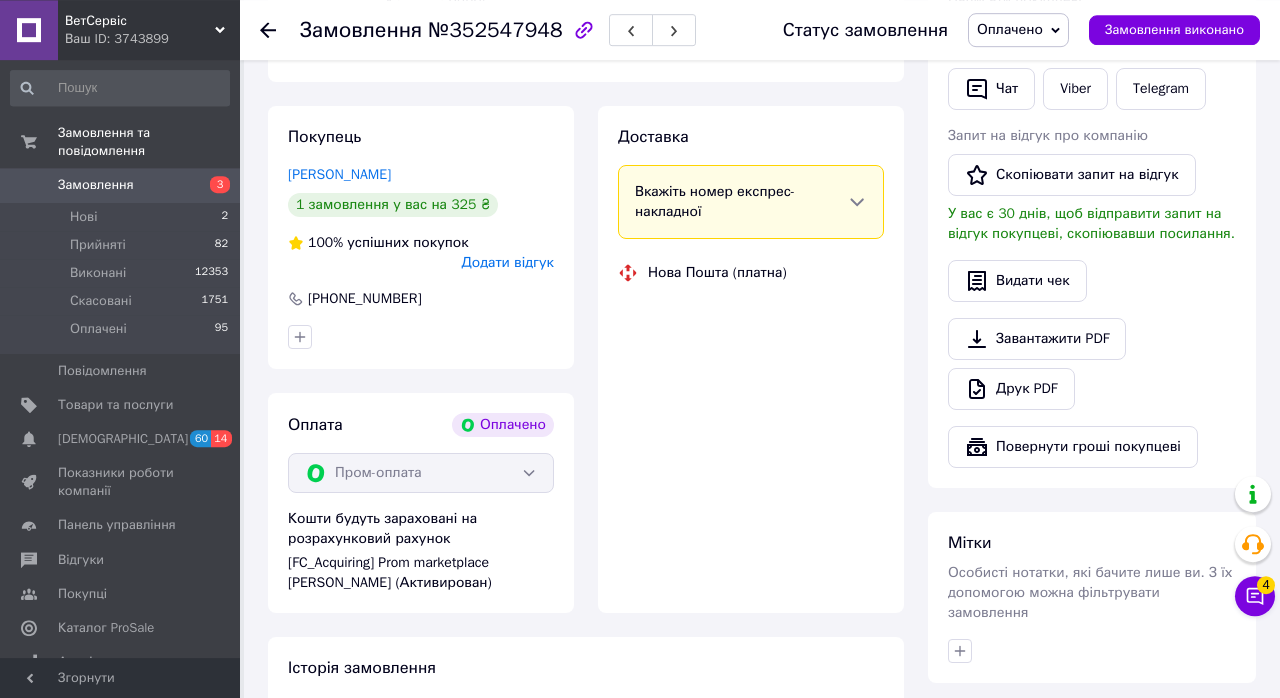 scroll, scrollTop: 633, scrollLeft: 0, axis: vertical 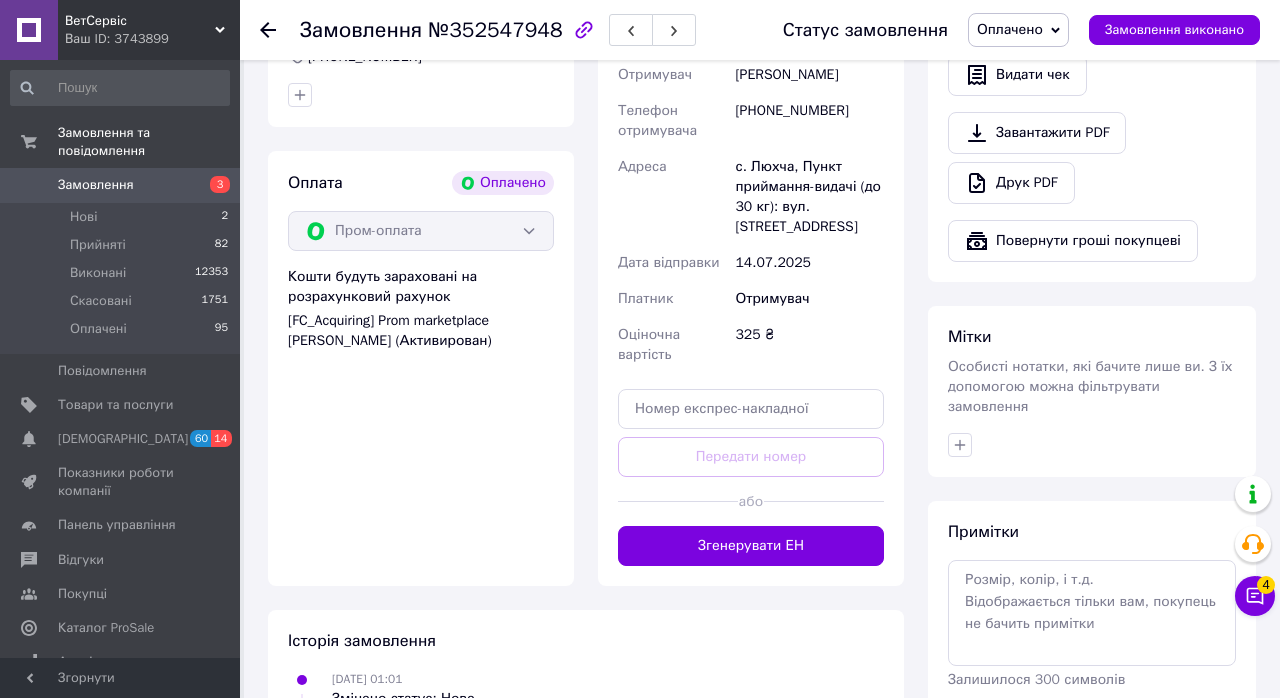 click on "Згенерувати ЕН" at bounding box center (751, 546) 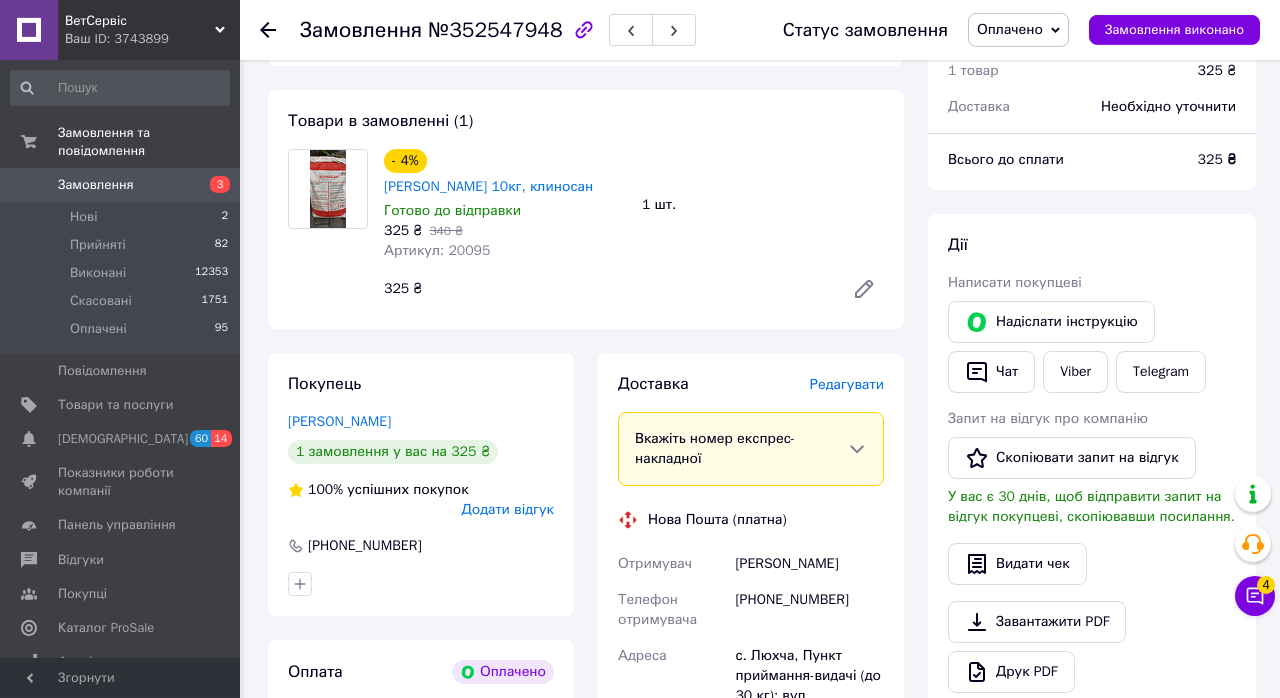 scroll, scrollTop: 142, scrollLeft: 0, axis: vertical 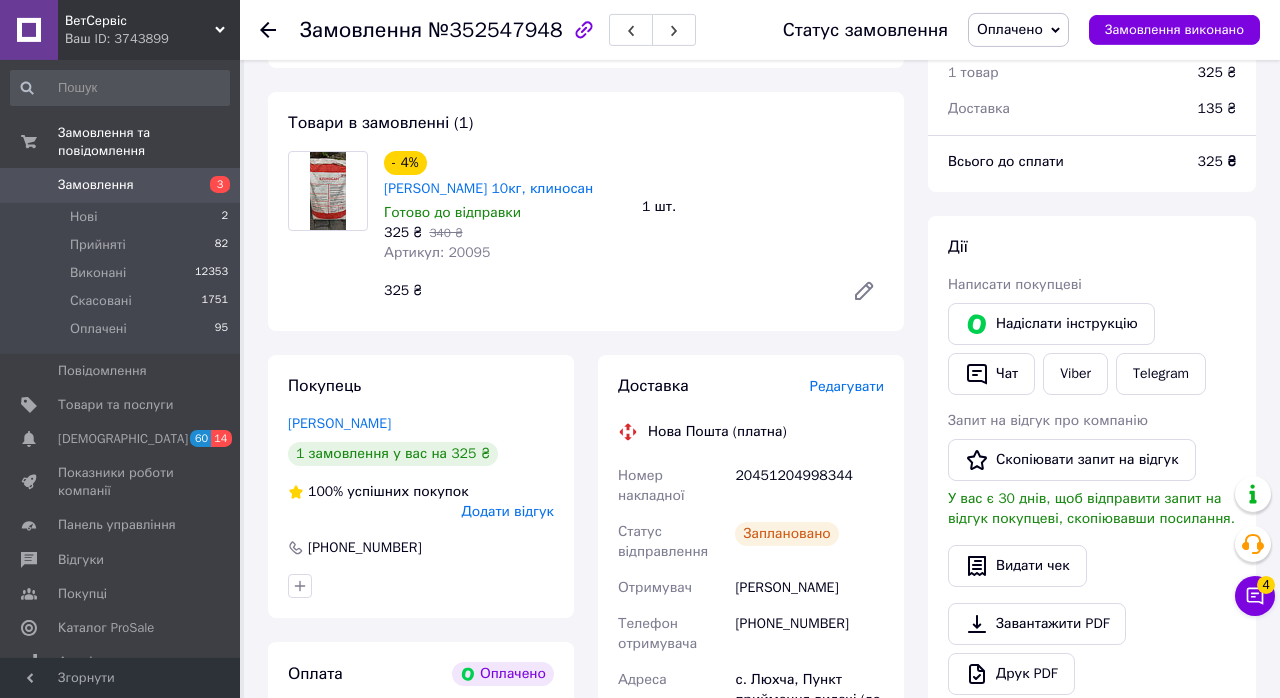 click 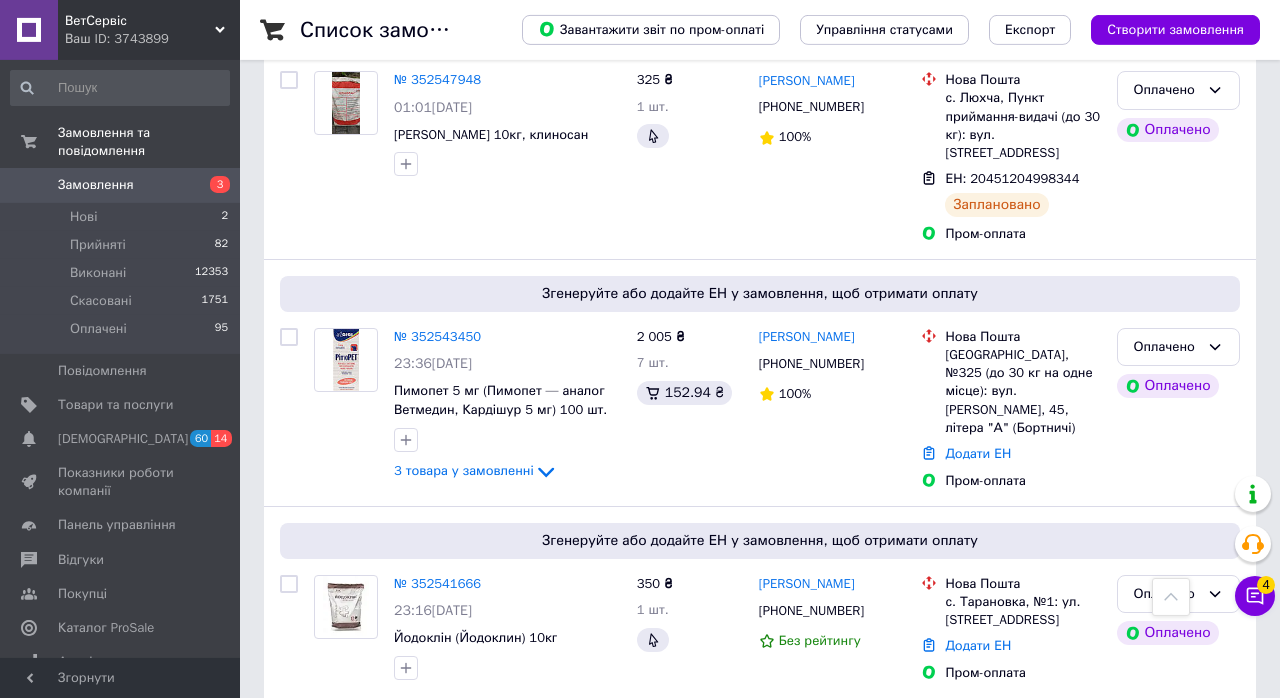 scroll, scrollTop: 1278, scrollLeft: 0, axis: vertical 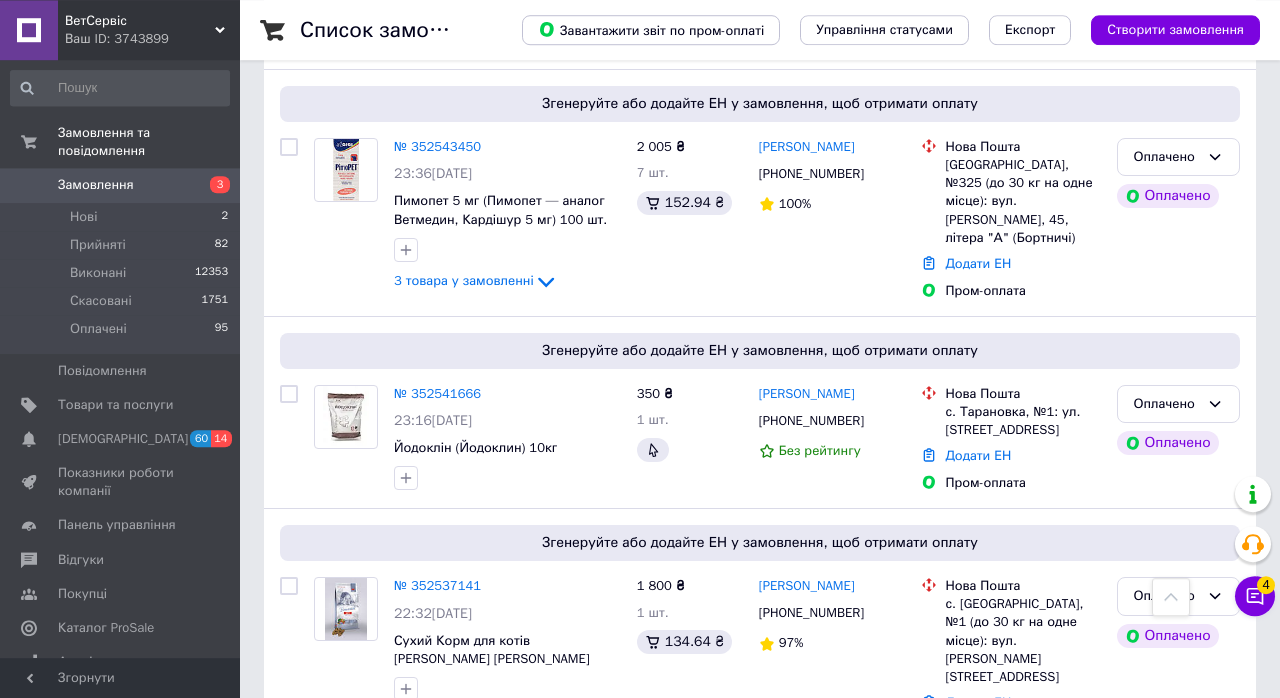 click on "№ 352541666" at bounding box center (437, 393) 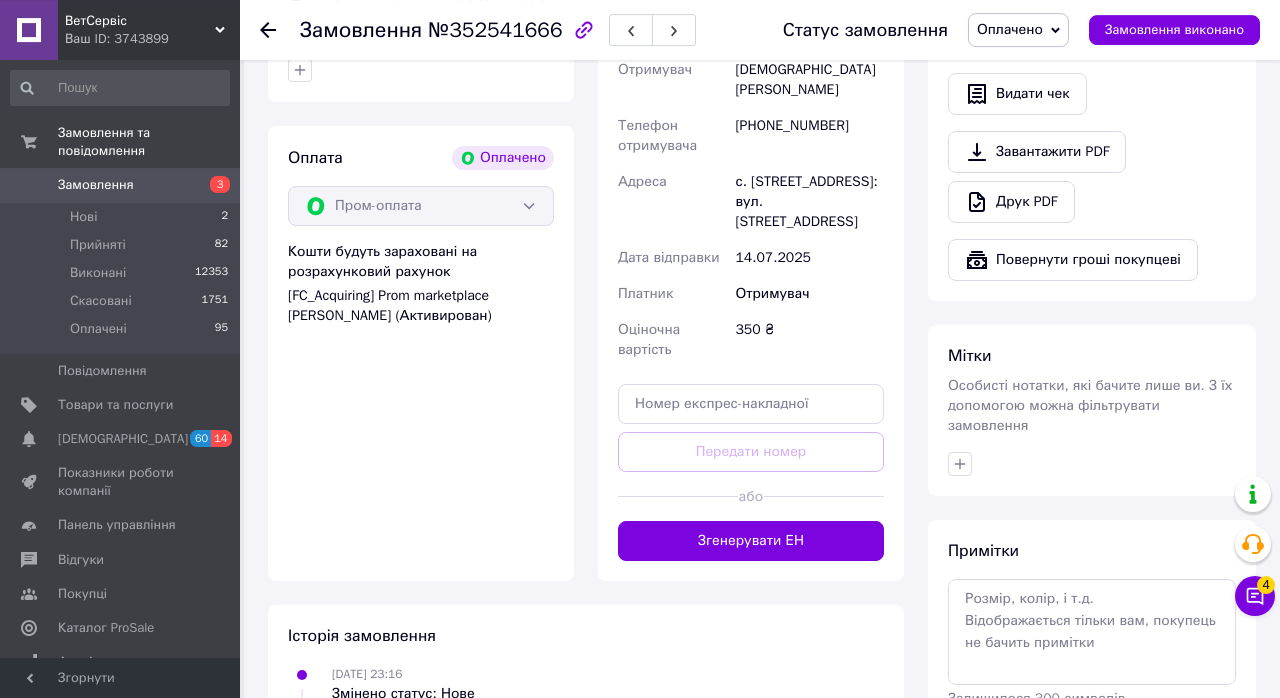 scroll, scrollTop: 620, scrollLeft: 0, axis: vertical 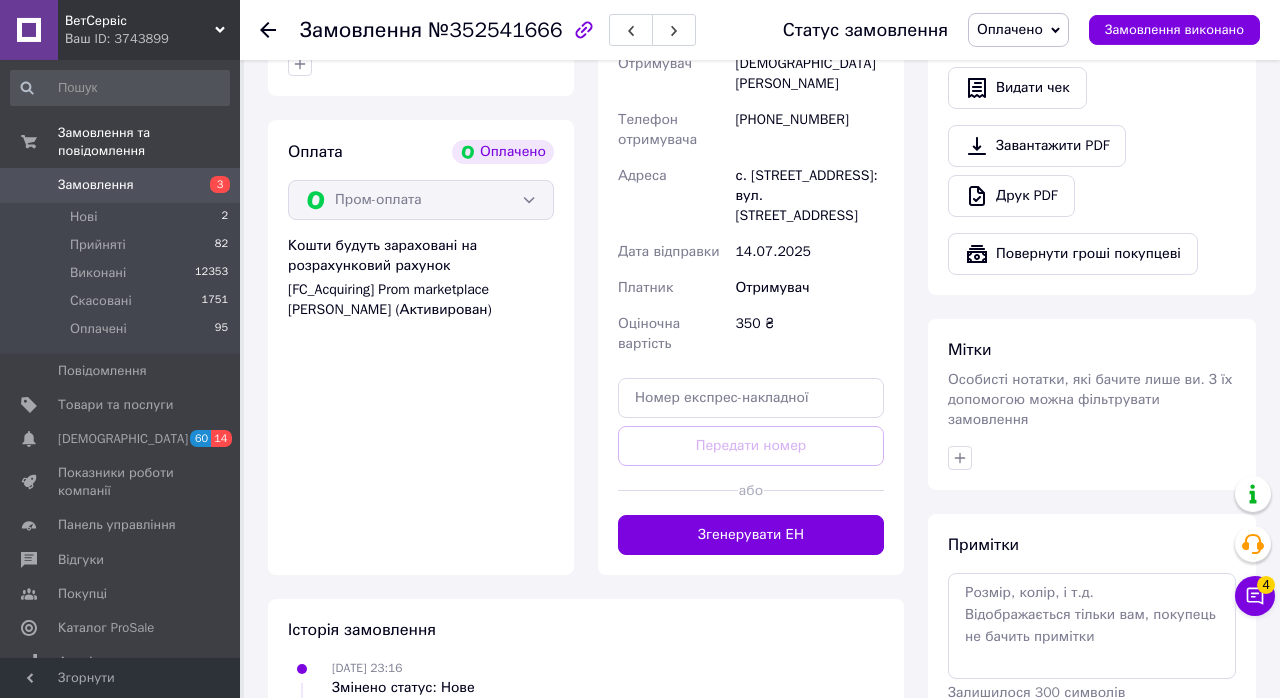 click at bounding box center [824, 490] 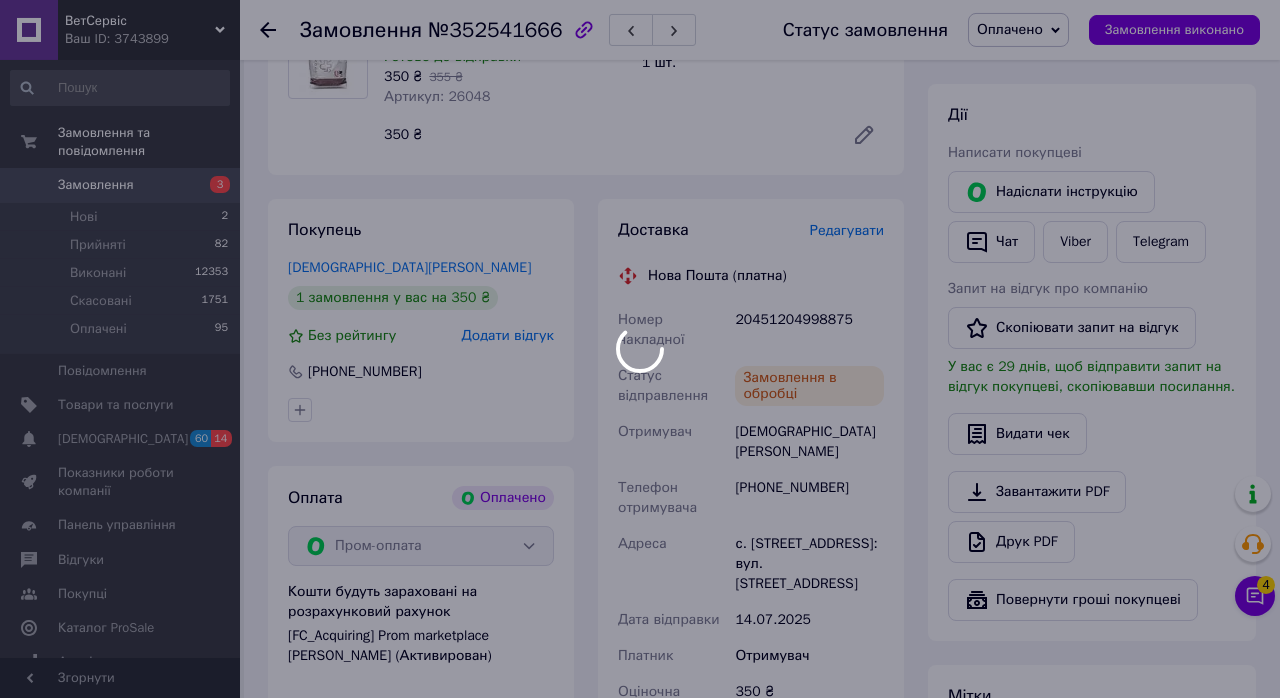 scroll, scrollTop: 167, scrollLeft: 0, axis: vertical 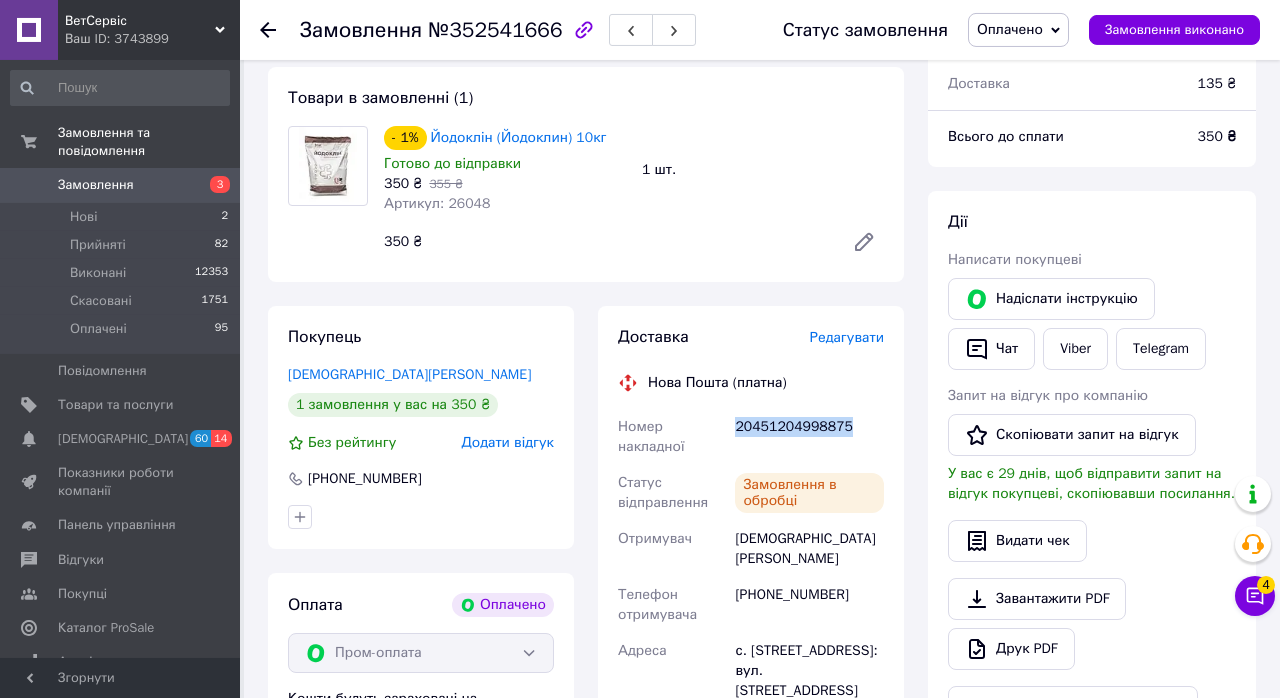 copy on "20451204998875" 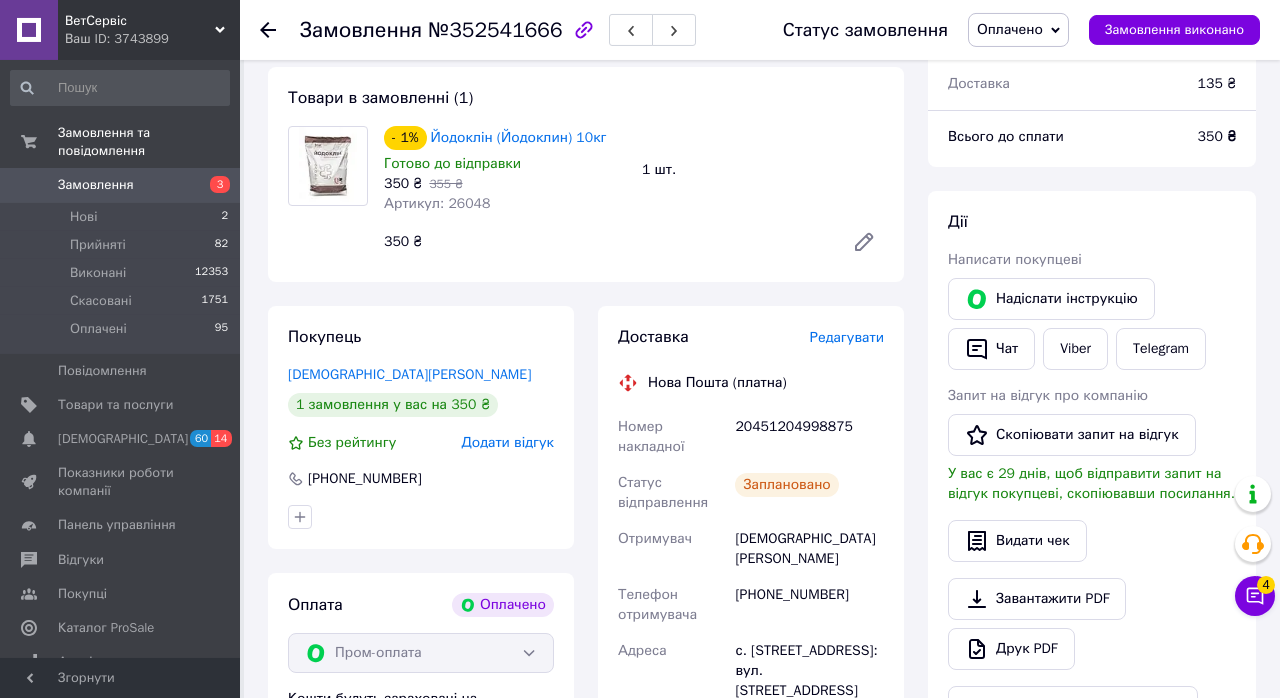 click on "3" at bounding box center (220, 184) 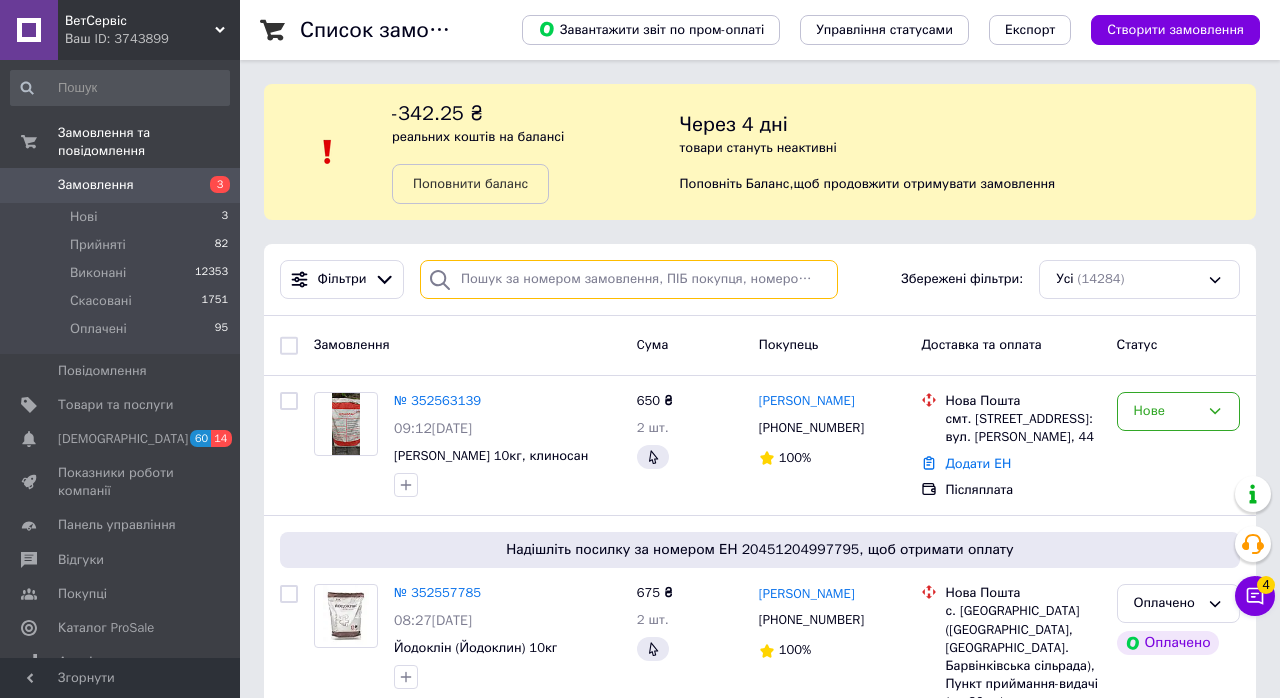 click at bounding box center [629, 279] 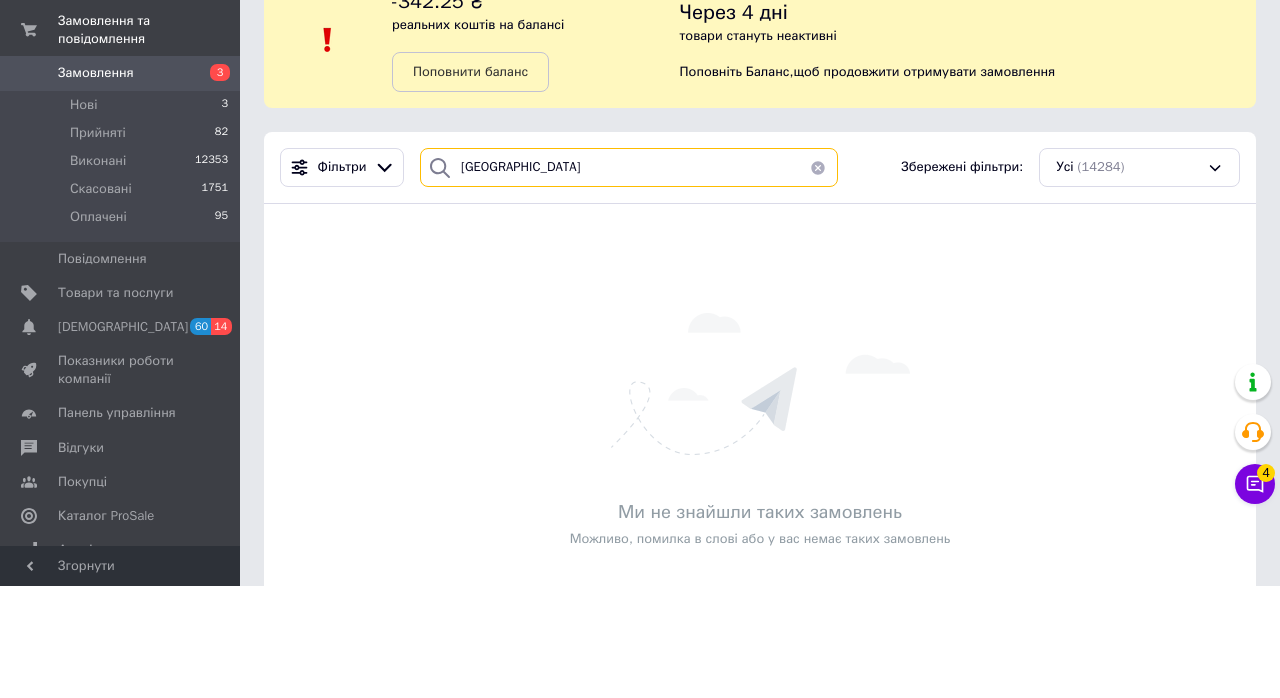 type on "О" 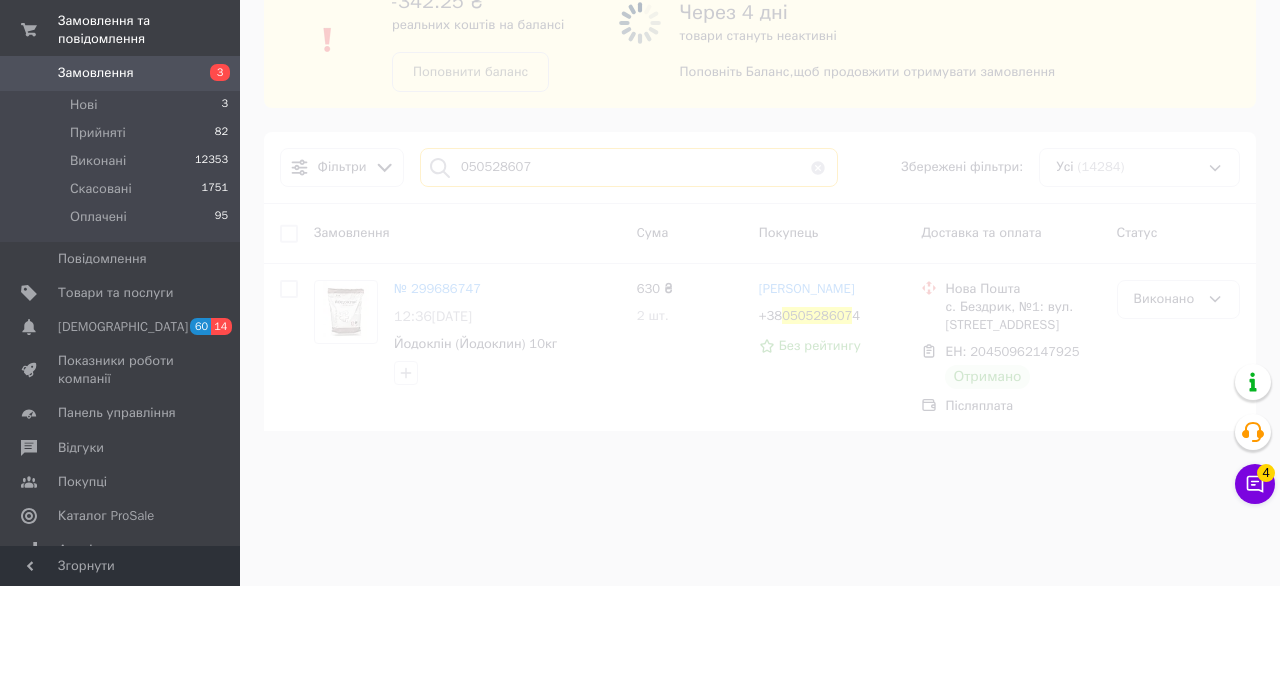 type on "0505286074" 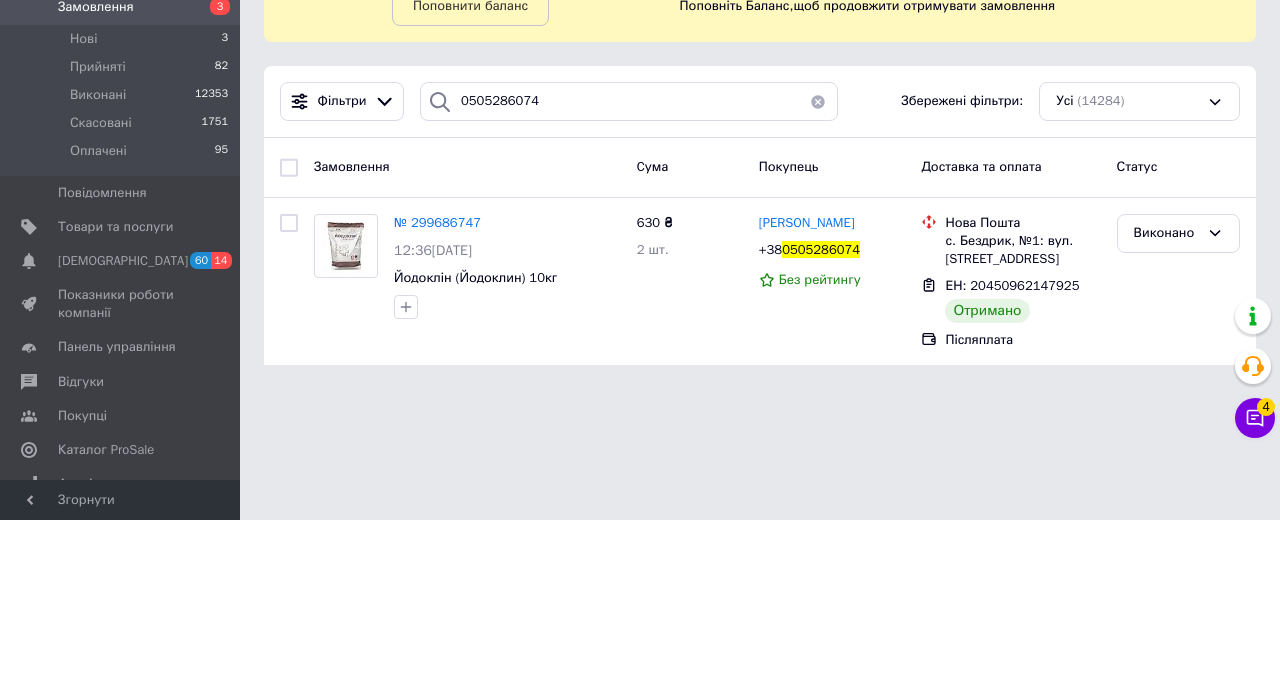 click on "№ 299686747" at bounding box center [437, 400] 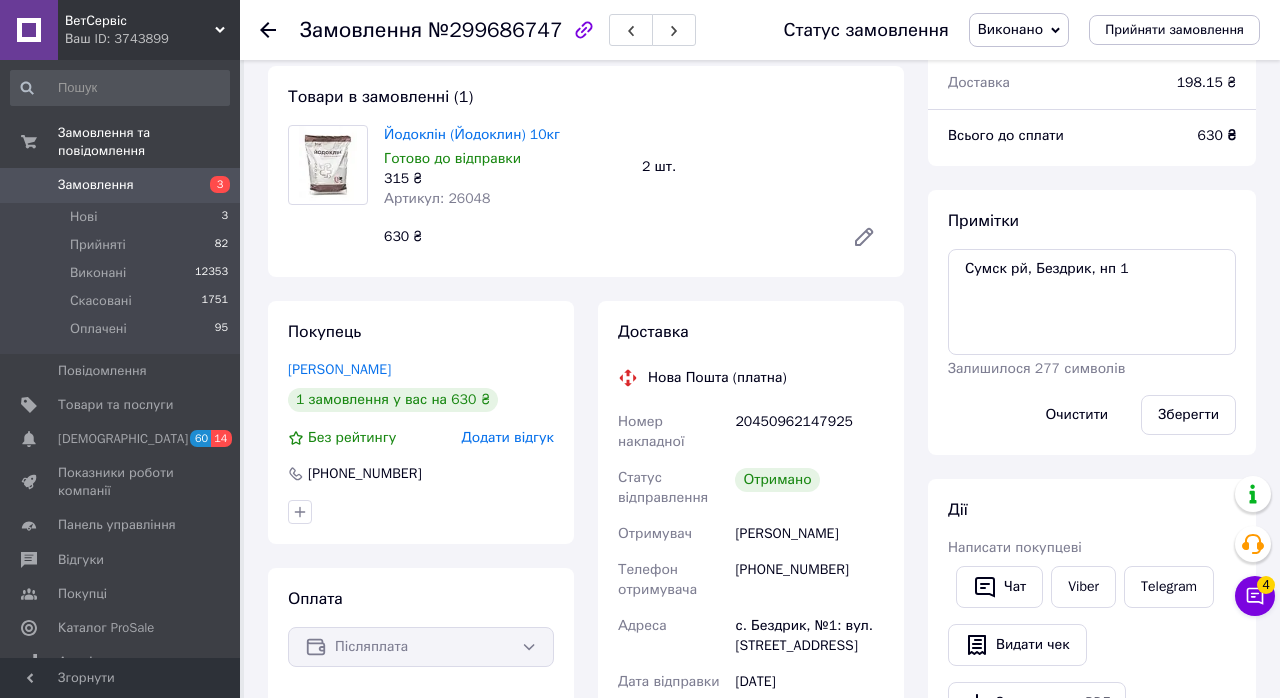 scroll, scrollTop: 107, scrollLeft: 0, axis: vertical 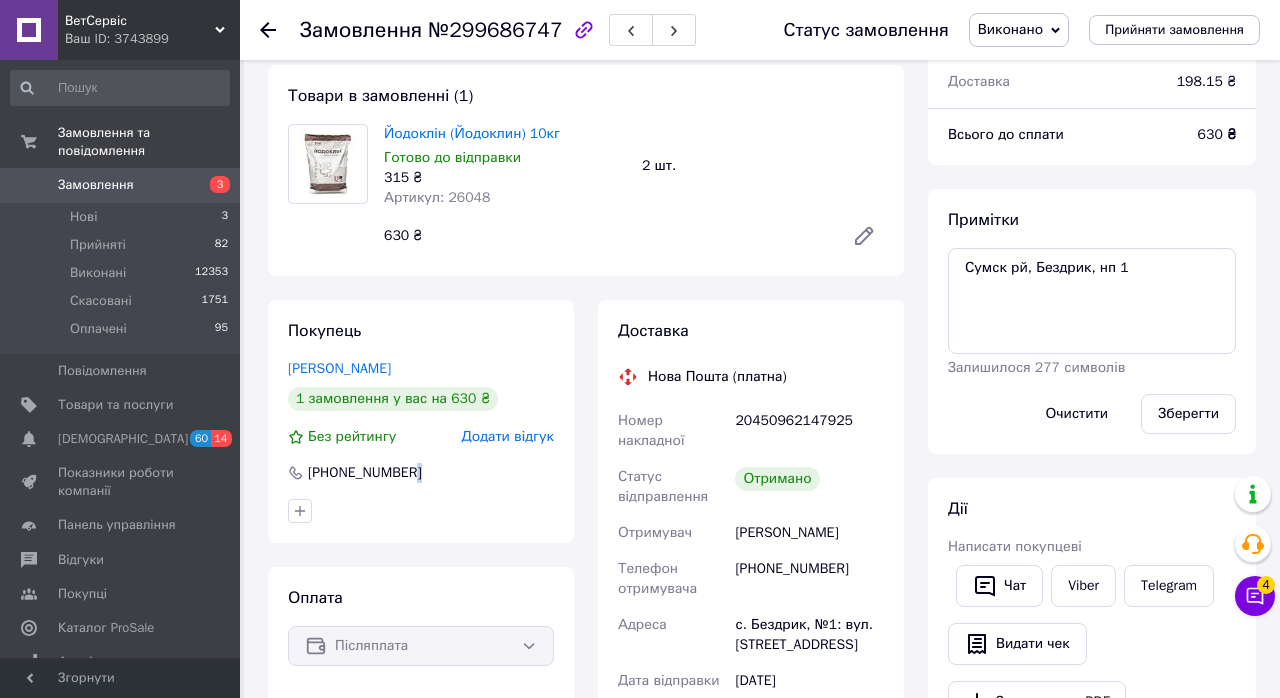copy 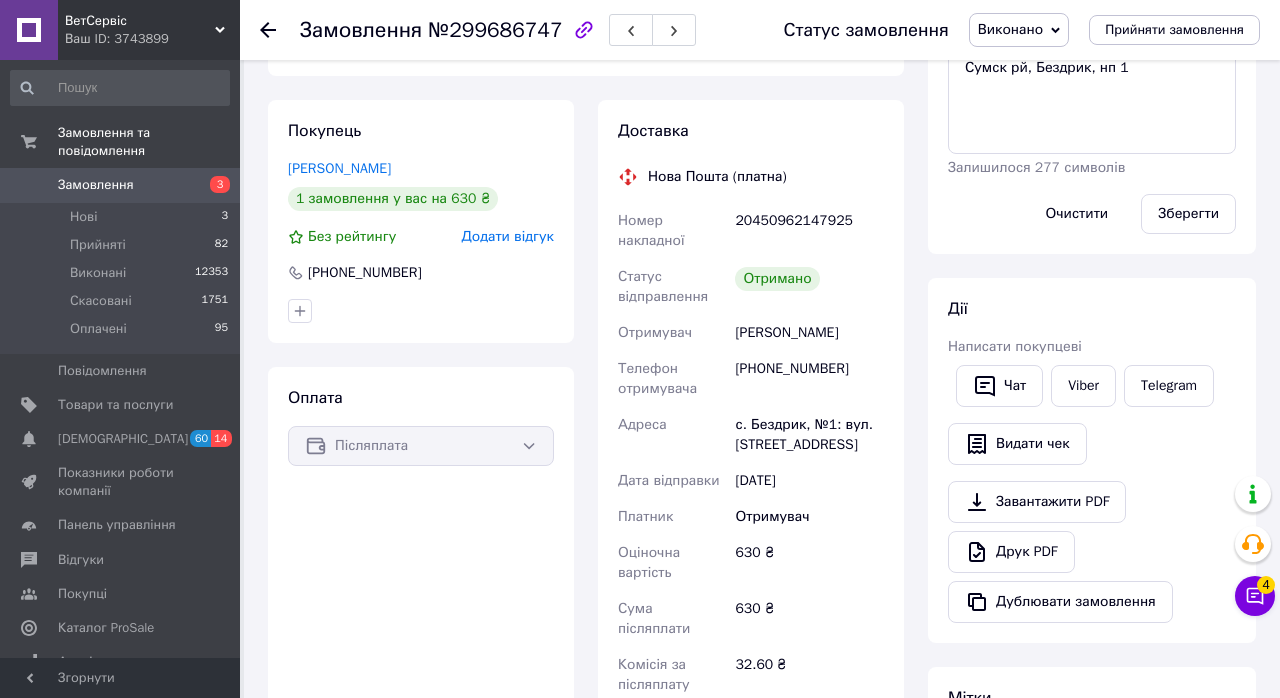 scroll, scrollTop: 308, scrollLeft: 0, axis: vertical 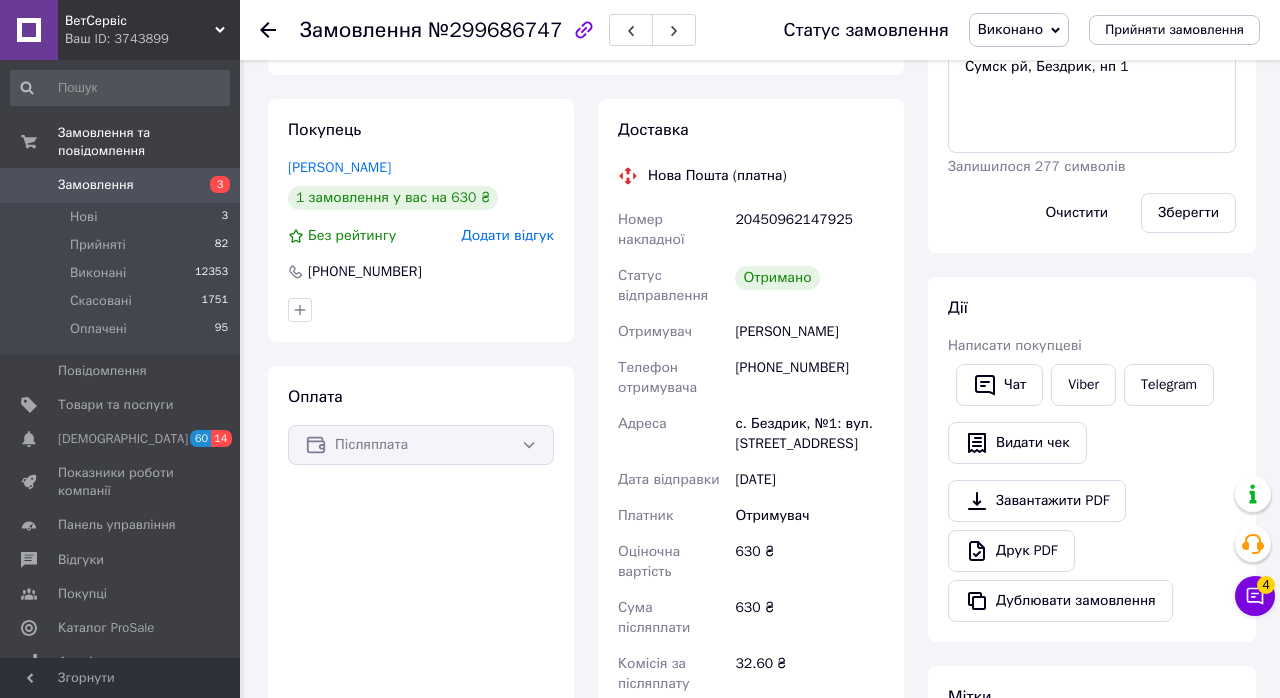 click on "Дублювати замовлення" at bounding box center (1060, 601) 